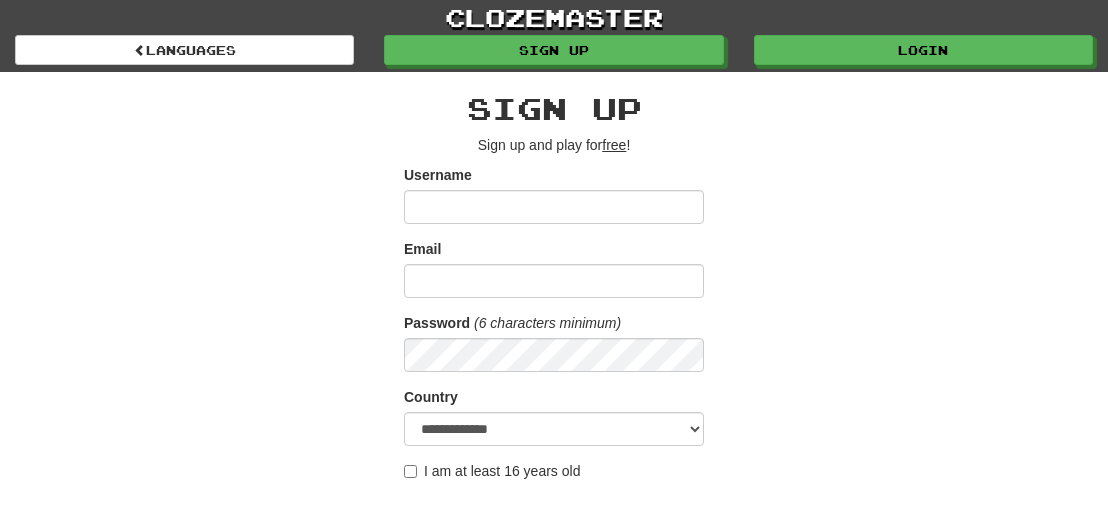 scroll, scrollTop: 0, scrollLeft: 0, axis: both 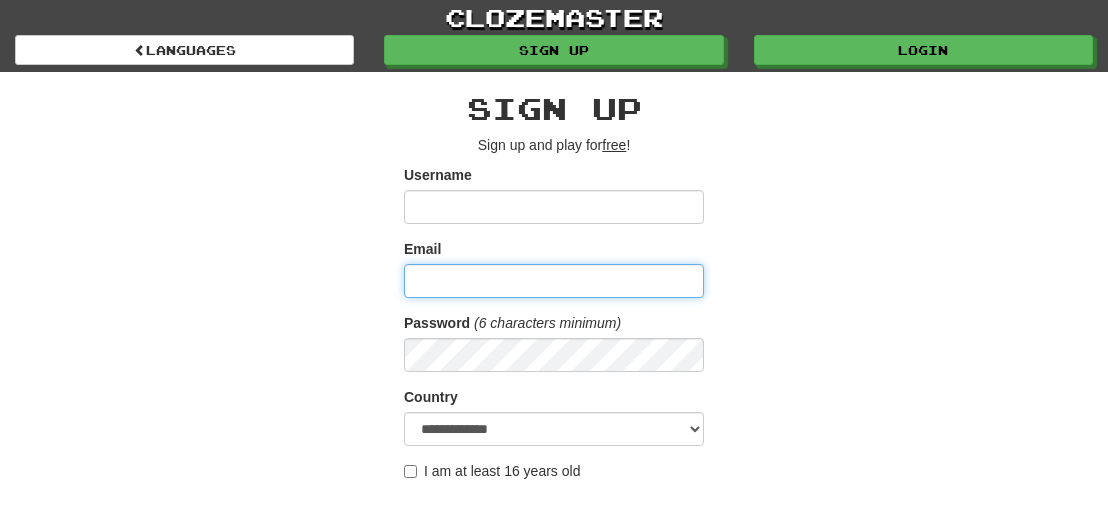 click on "Email" at bounding box center [554, 281] 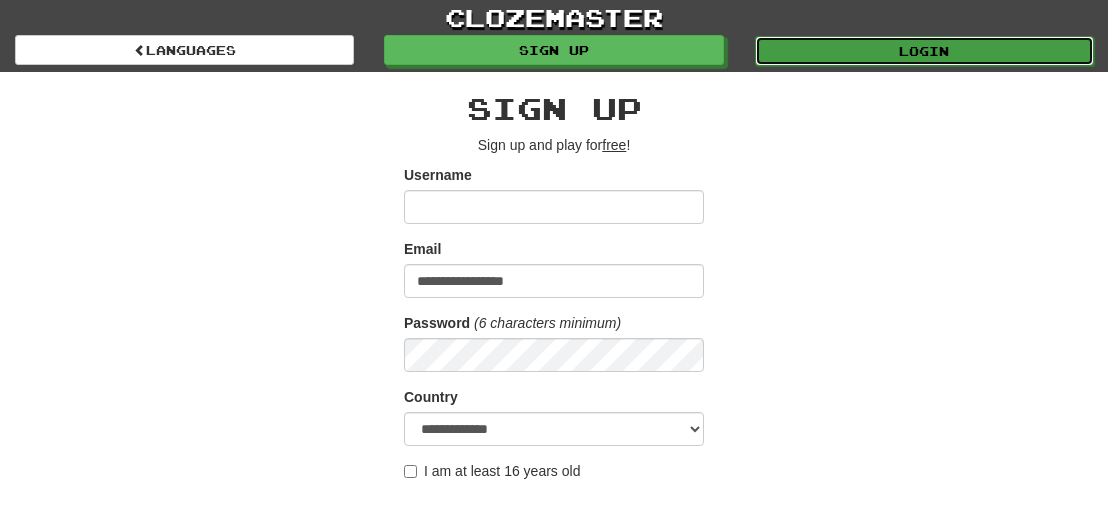 click on "Login" at bounding box center [924, 51] 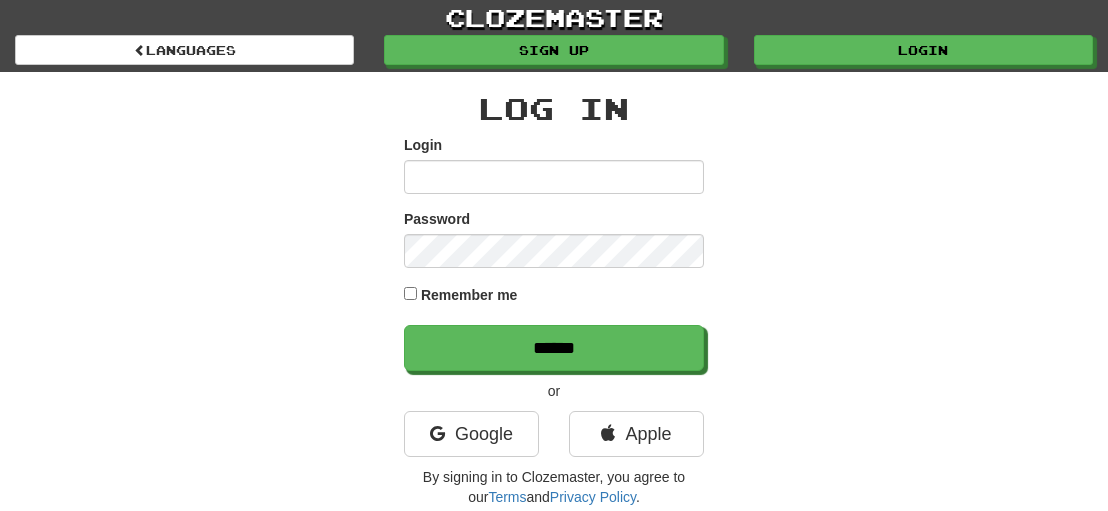 scroll, scrollTop: 0, scrollLeft: 0, axis: both 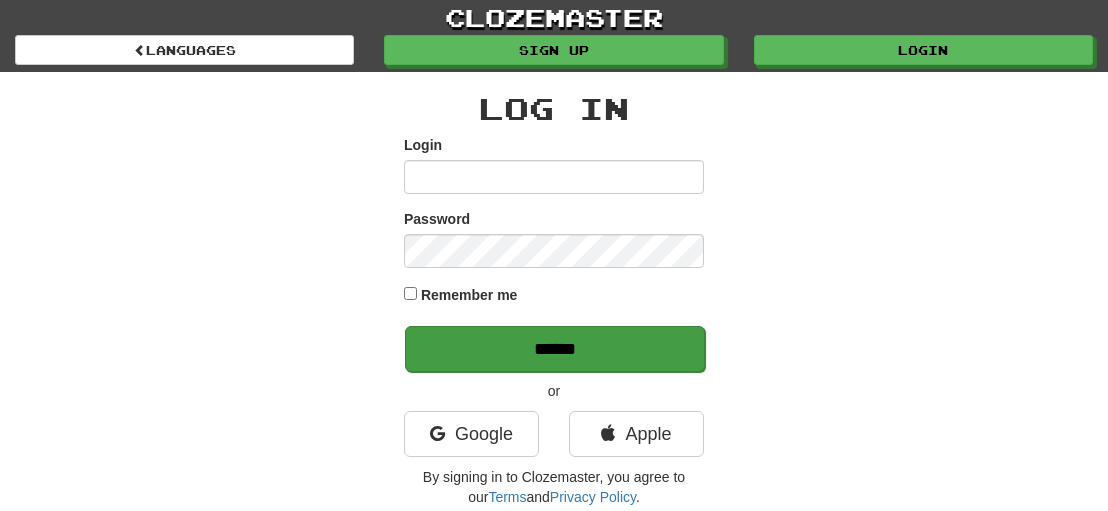 type on "**********" 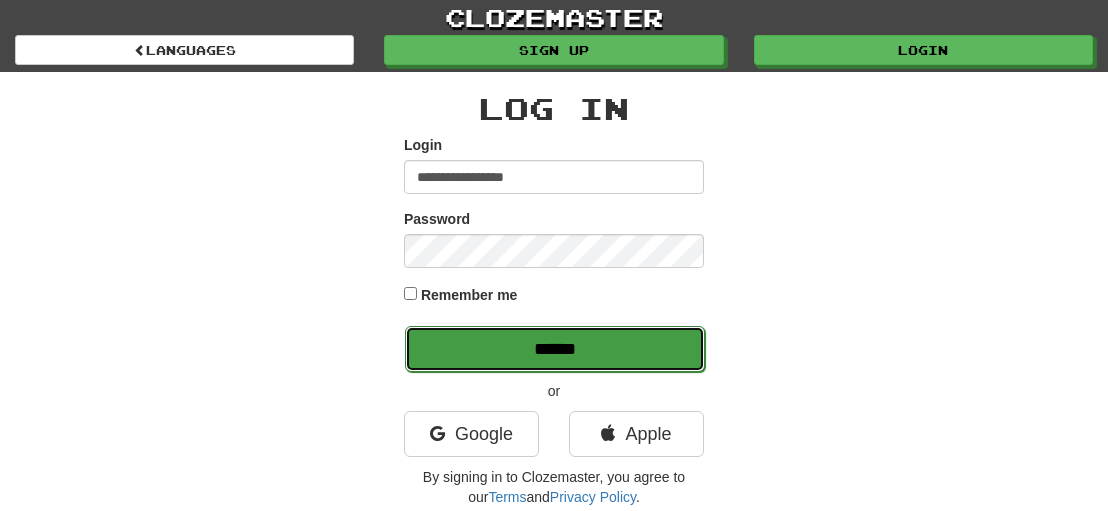click on "******" at bounding box center (555, 349) 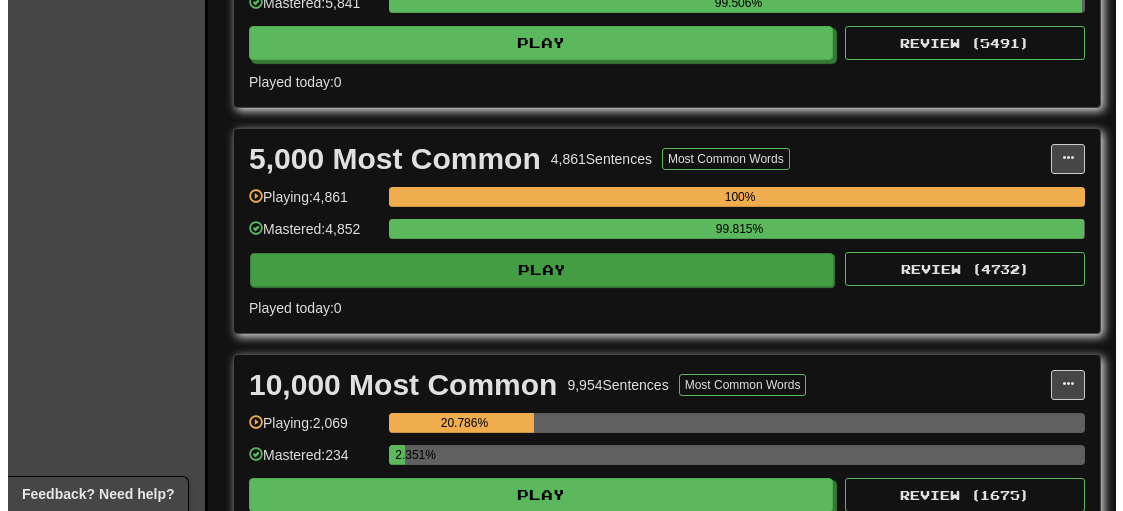 scroll, scrollTop: 1300, scrollLeft: 0, axis: vertical 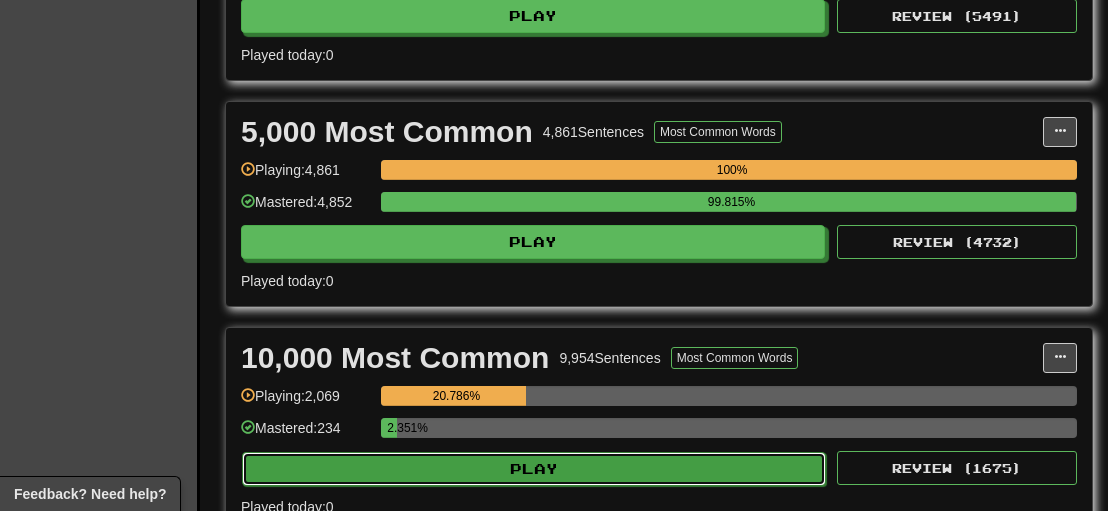 click on "Play" at bounding box center (534, 469) 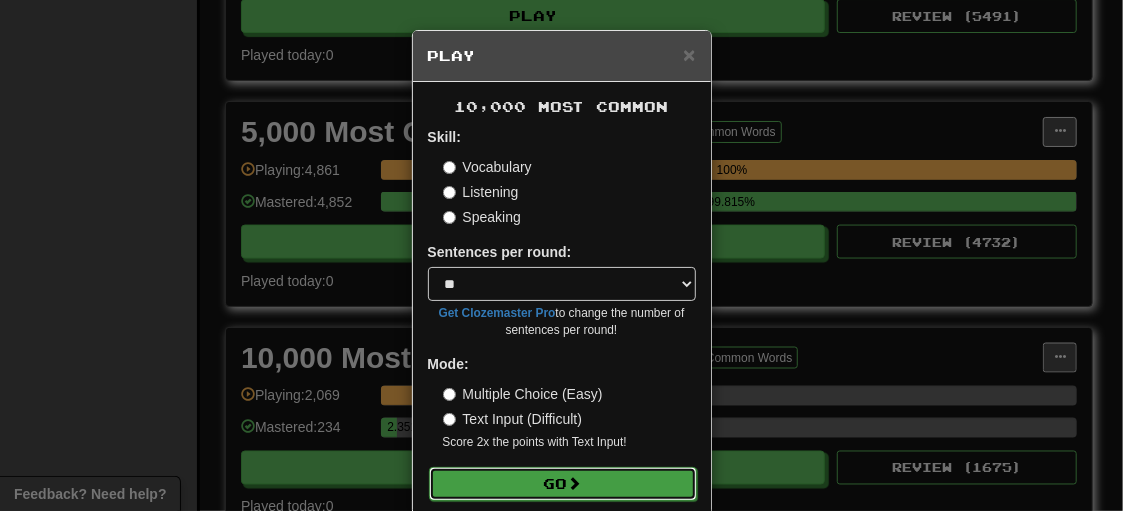 click on "Go" at bounding box center (563, 484) 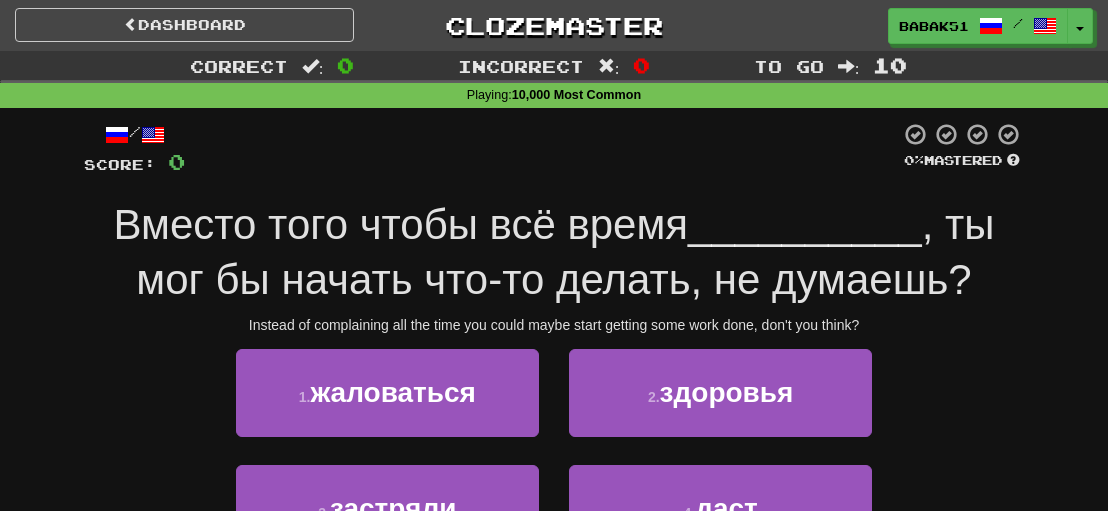 scroll, scrollTop: 100, scrollLeft: 0, axis: vertical 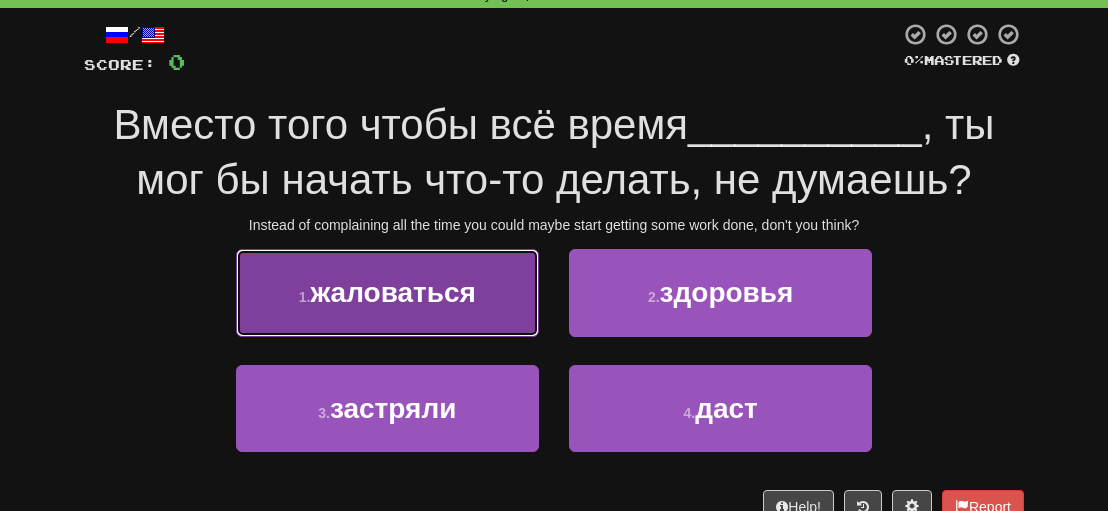 click on "жаловаться" at bounding box center (393, 292) 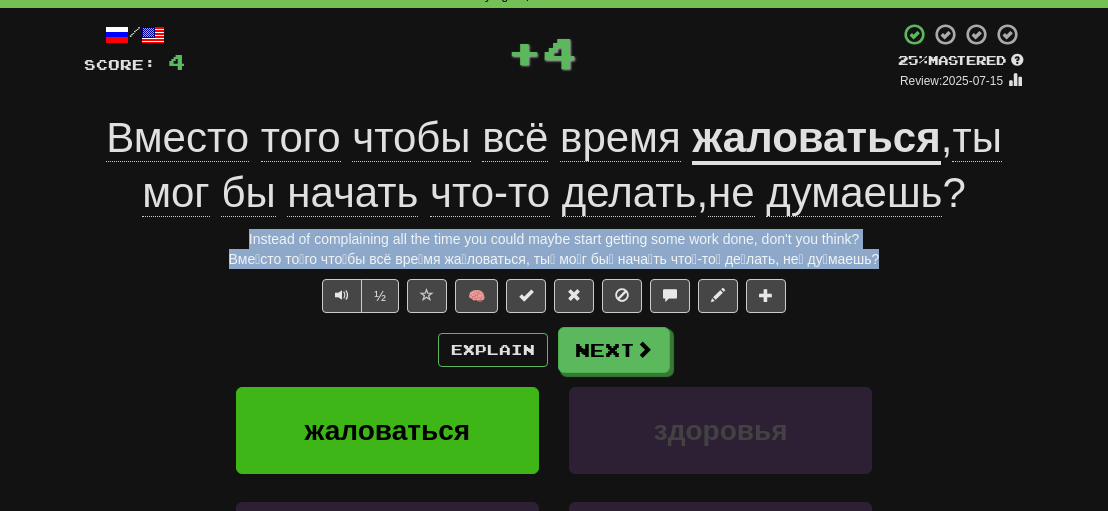drag, startPoint x: 862, startPoint y: 263, endPoint x: 235, endPoint y: 237, distance: 627.5388 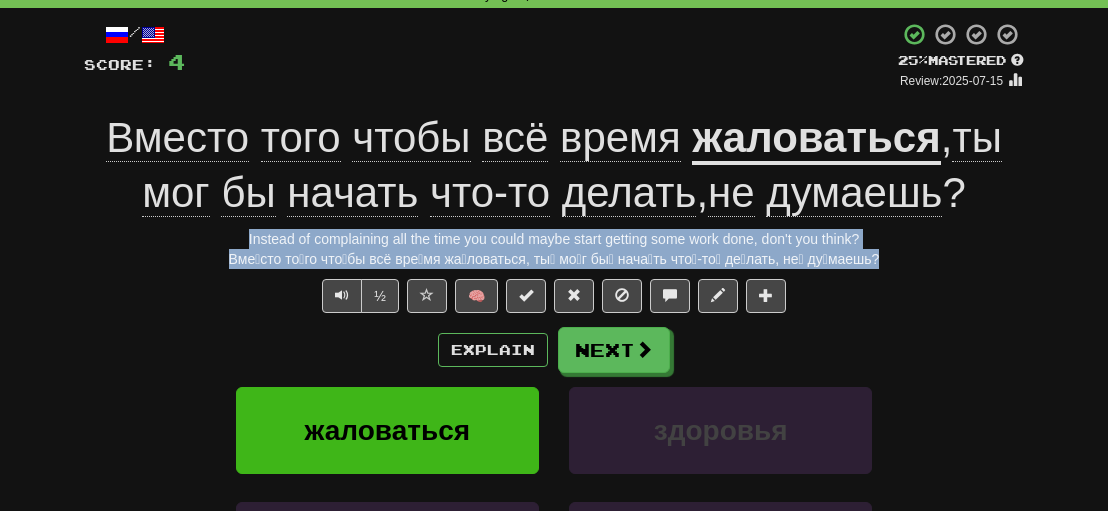 copy on "Instead of complaining all the time you could maybe start getting some work done, don't you think? Вме́сто то́го что́бы всё вре́мя жа́ловаться, ты́ мо́г бы́ нача́ть что́-то́ де́лать, не́ ду́маешь?" 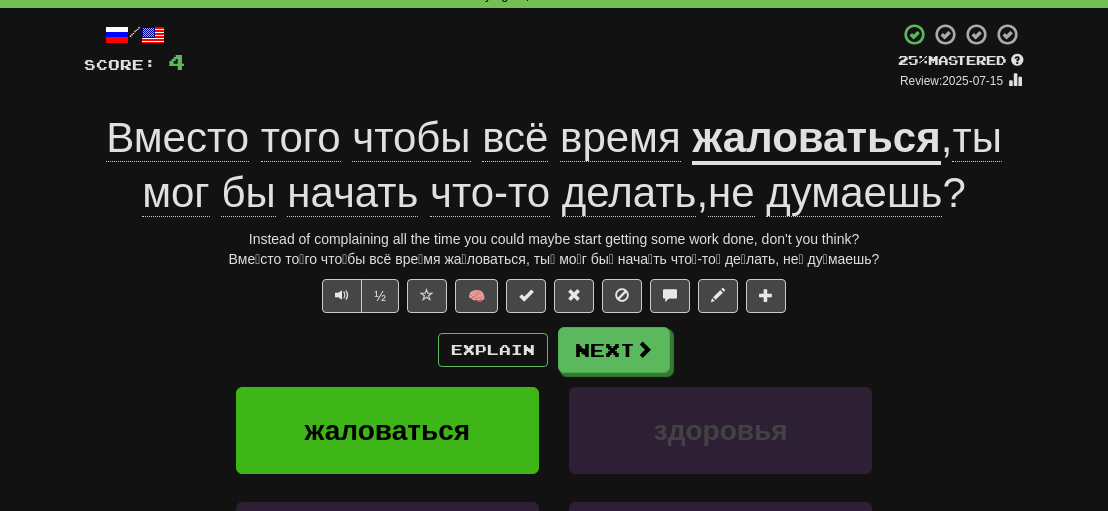 click on "Explain Next" at bounding box center [554, 350] 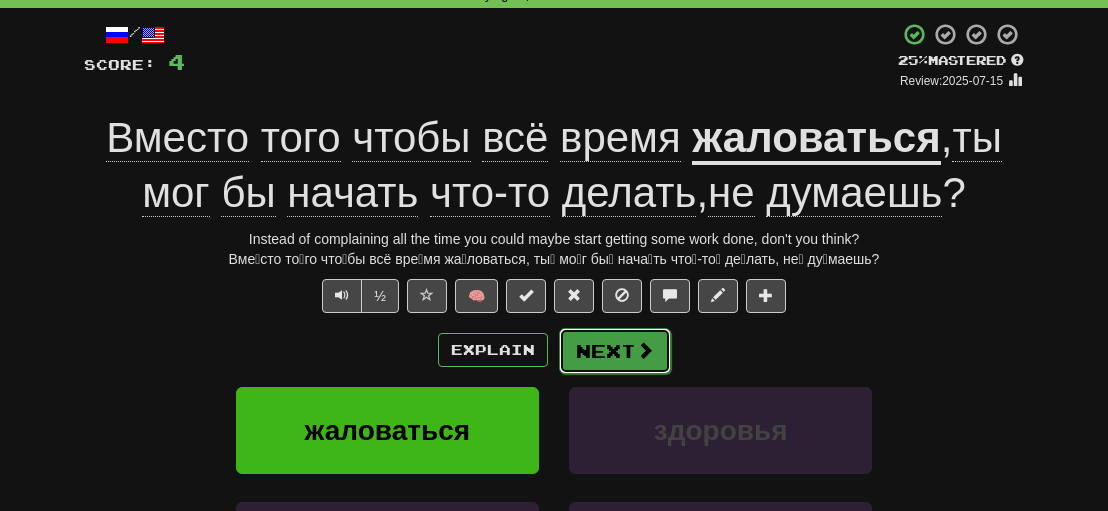 click on "Next" at bounding box center (615, 351) 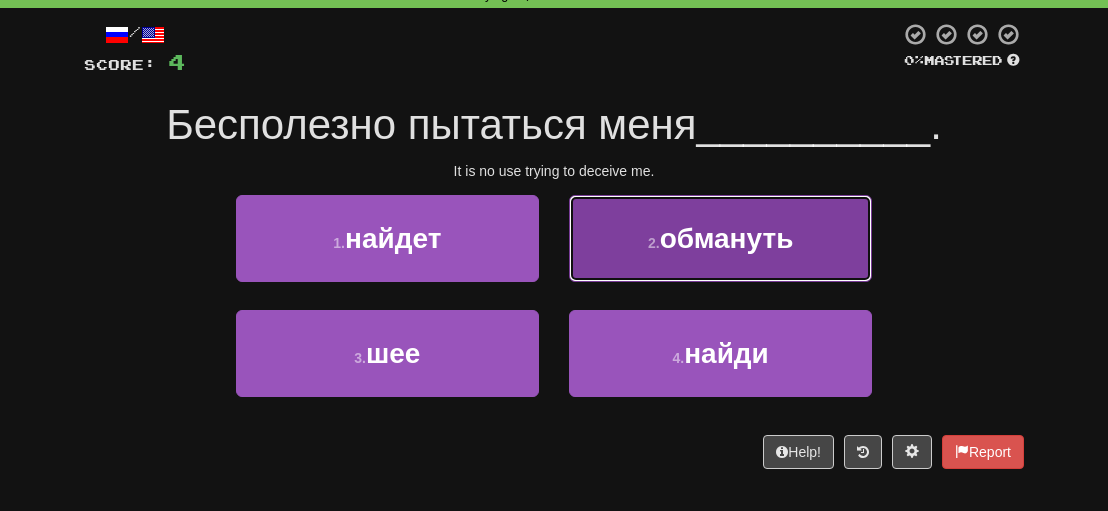 click on "обмануть" at bounding box center (727, 238) 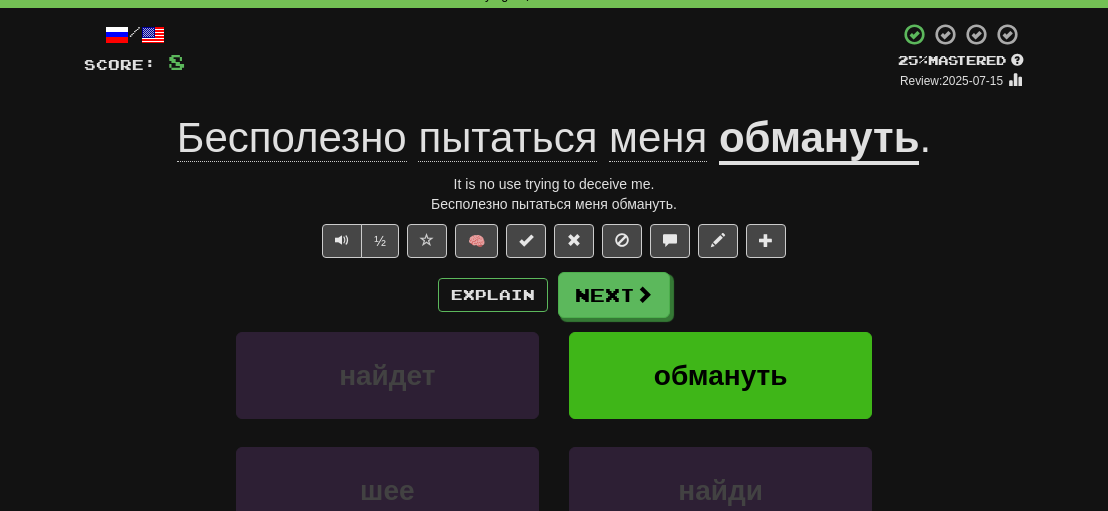 drag, startPoint x: 704, startPoint y: 209, endPoint x: 589, endPoint y: 217, distance: 115.27792 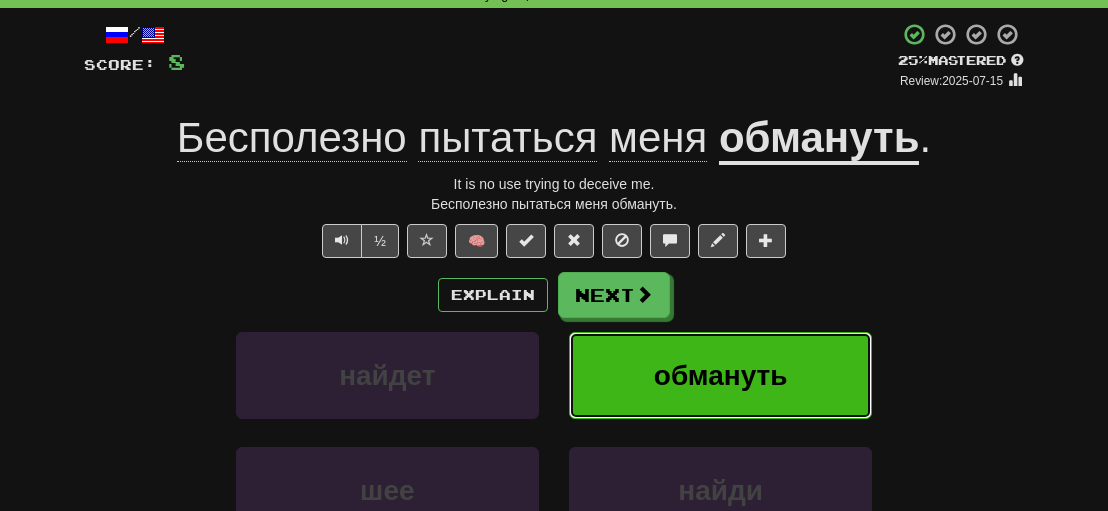 click on "обмануть" at bounding box center [721, 375] 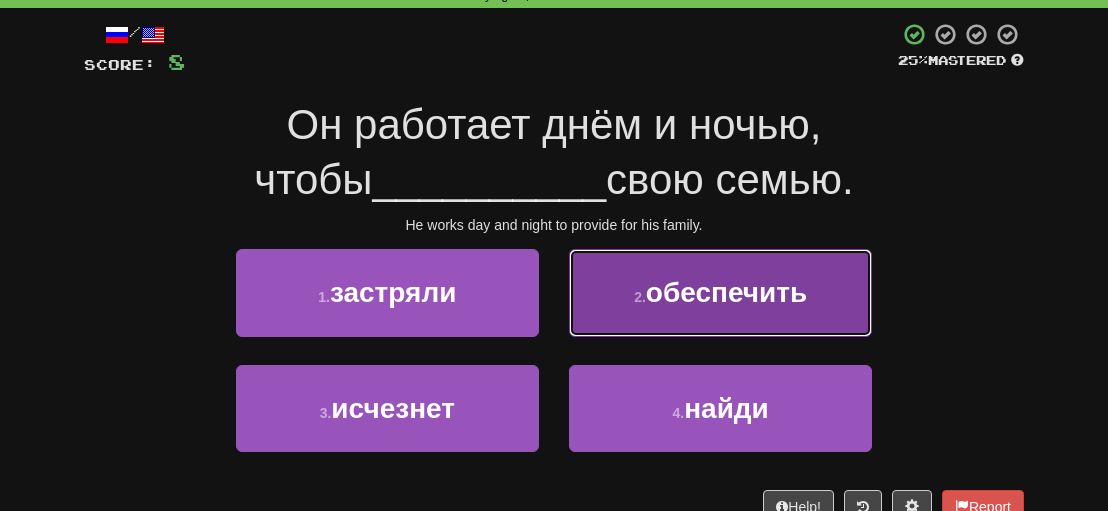 click on "2 .  обеспечить" at bounding box center (720, 292) 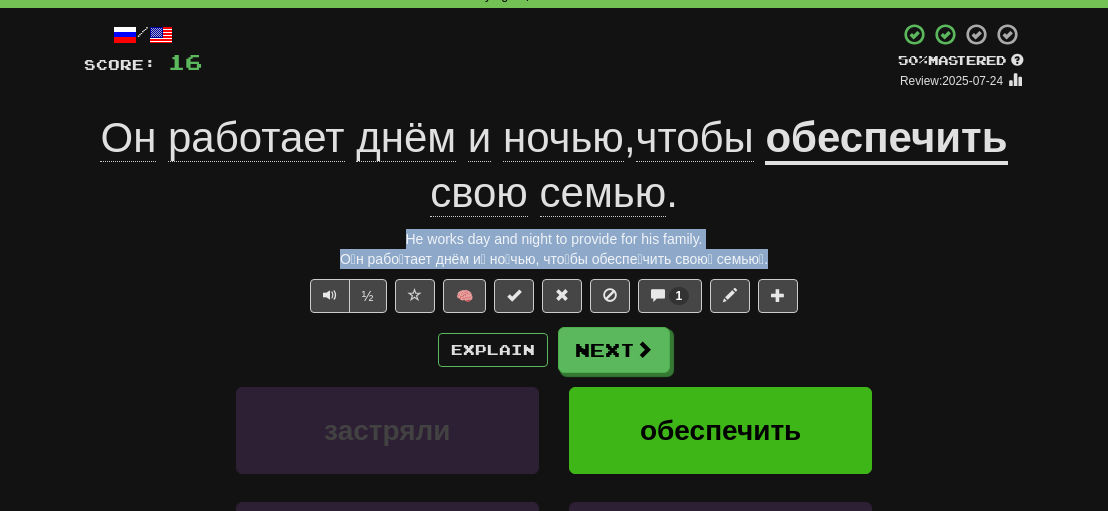 drag, startPoint x: 767, startPoint y: 259, endPoint x: 322, endPoint y: 237, distance: 445.5435 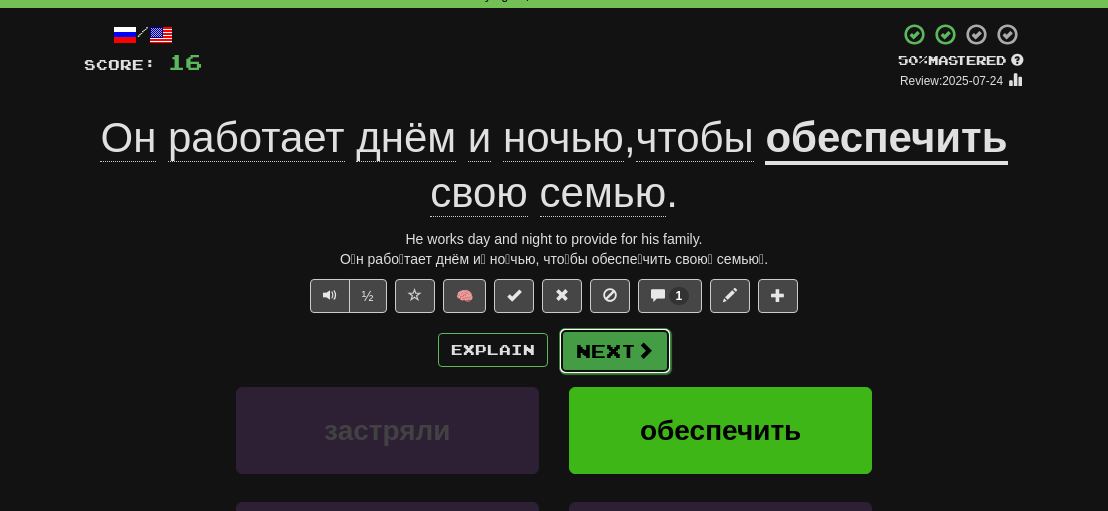 click on "Next" at bounding box center (615, 351) 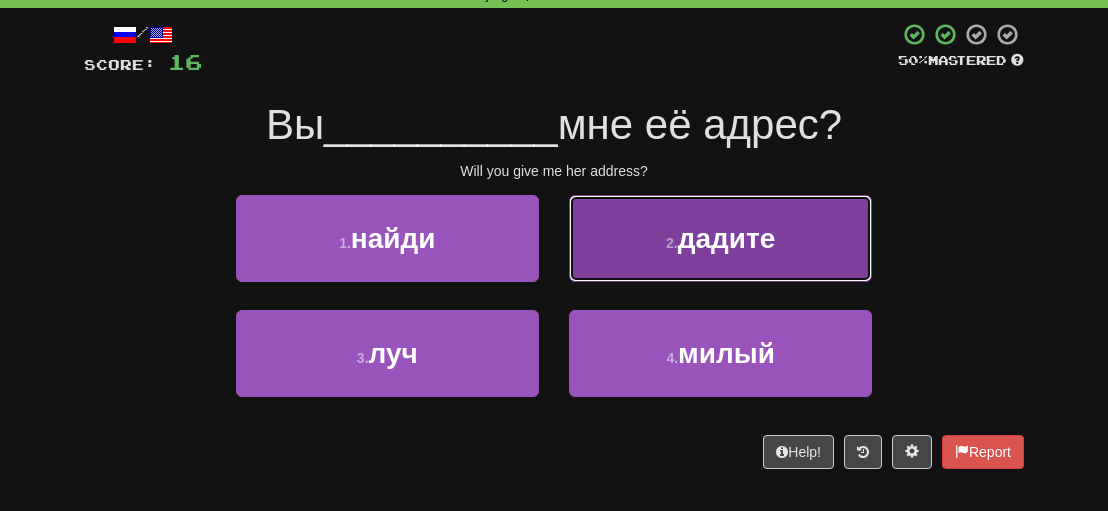 click on "дадите" at bounding box center [727, 238] 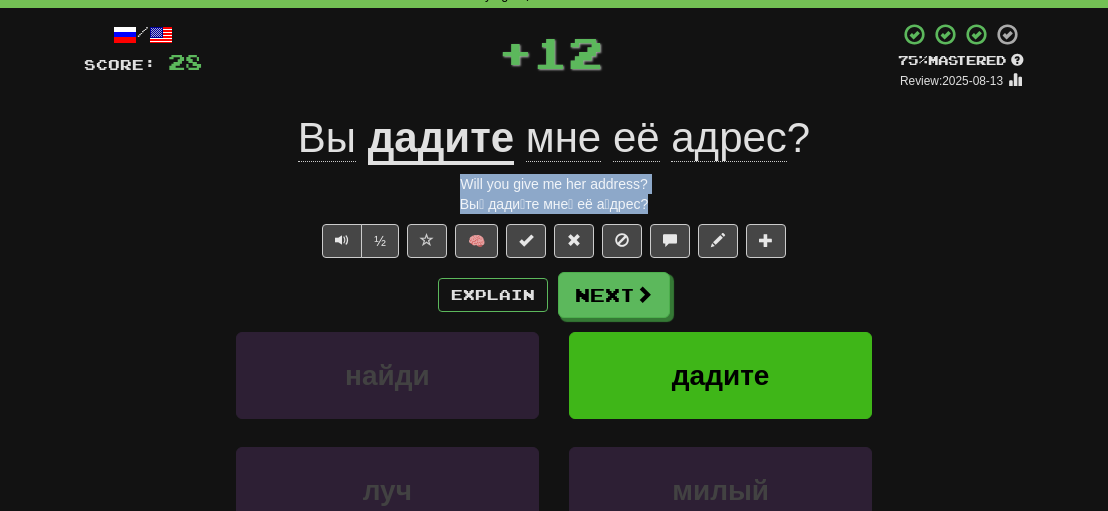 drag, startPoint x: 666, startPoint y: 209, endPoint x: 442, endPoint y: 179, distance: 226 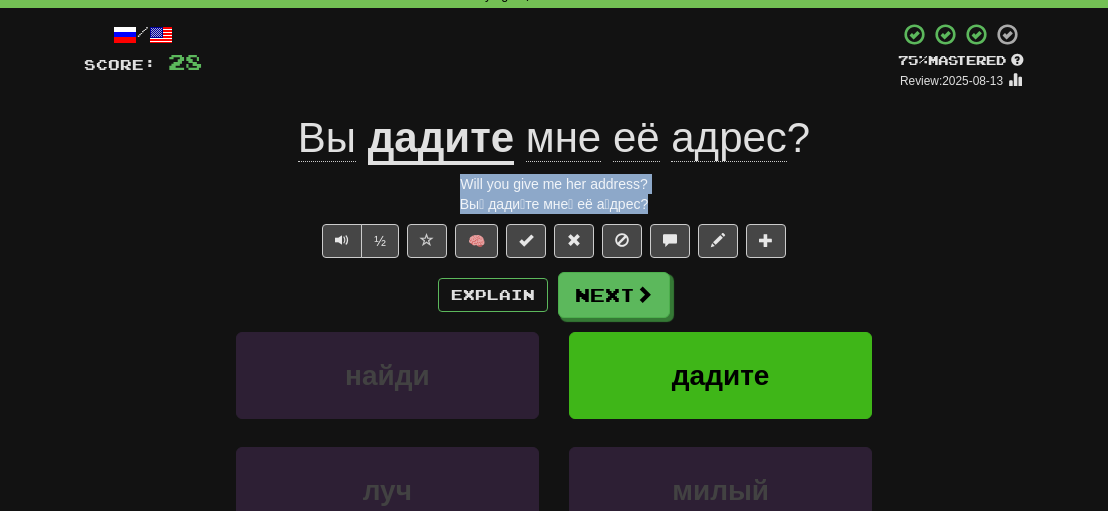 copy on "Will you give me her address?" 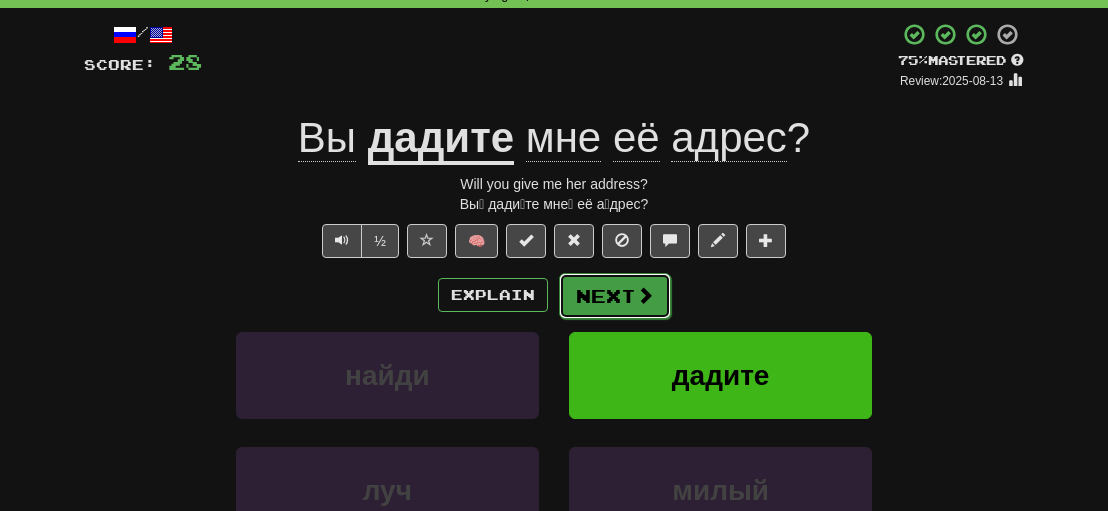 click at bounding box center (645, 295) 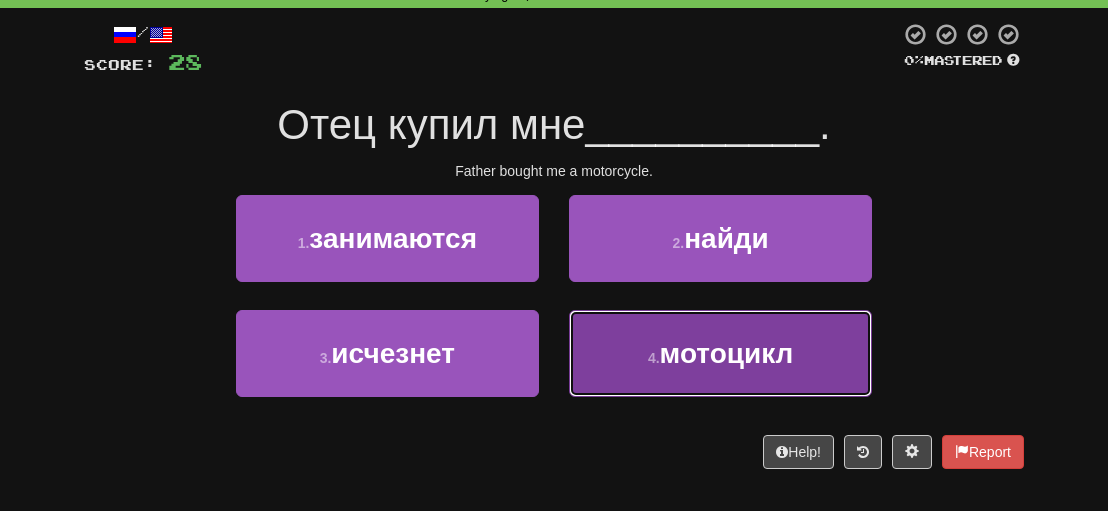 click on "4 .  мотоцикл" at bounding box center [720, 353] 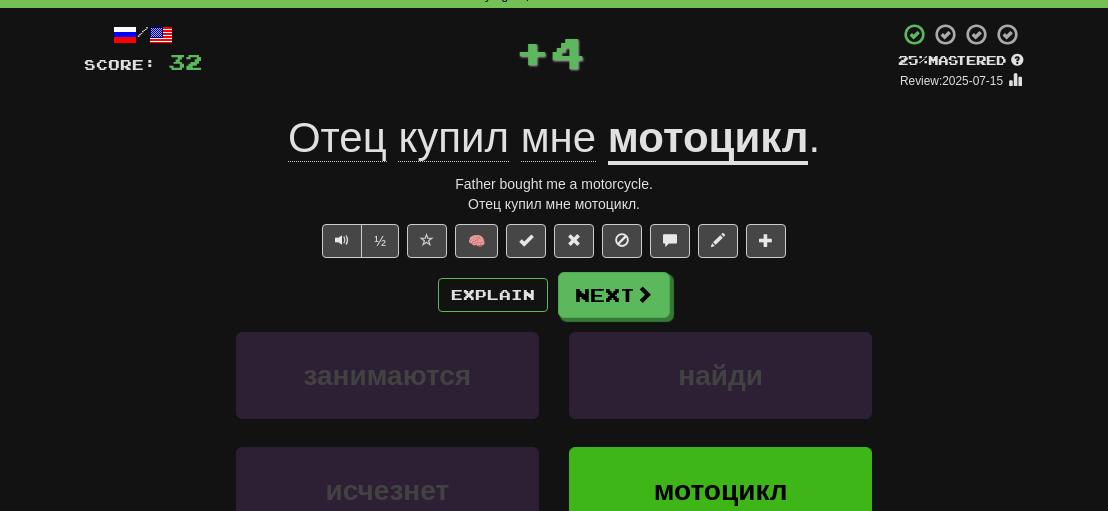 drag, startPoint x: 654, startPoint y: 202, endPoint x: 440, endPoint y: 187, distance: 214.52505 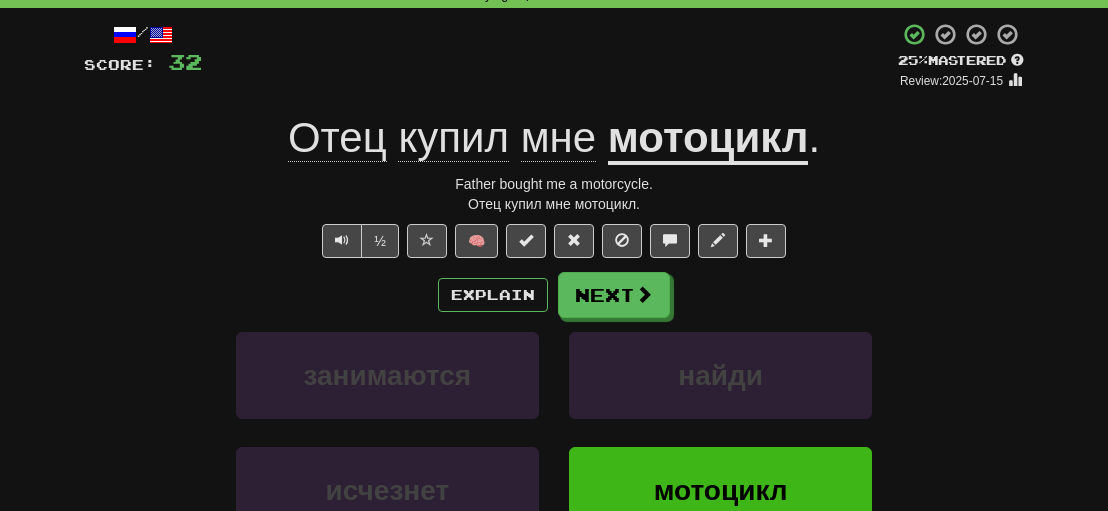 copy on "Отец купил мне" 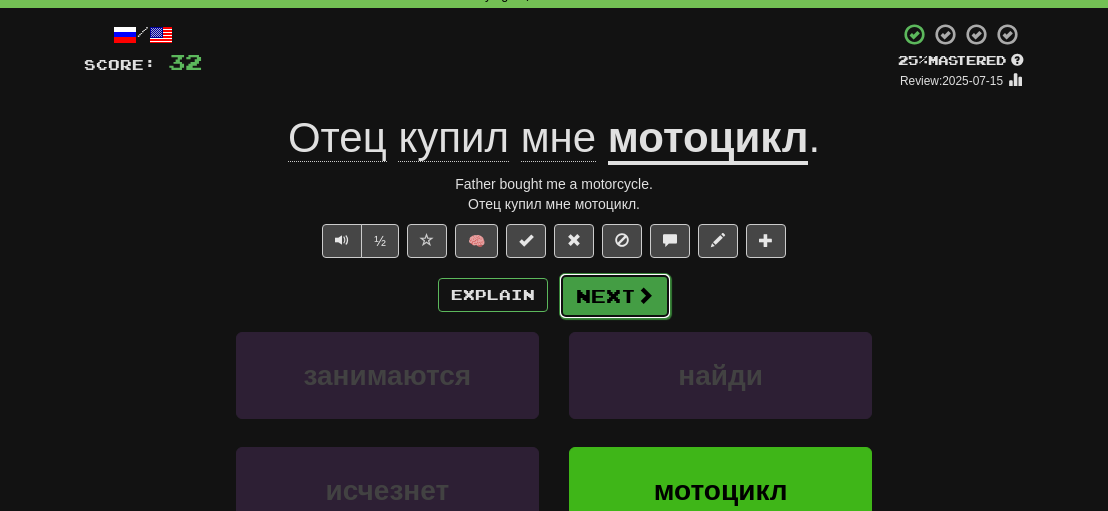 click on "Next" at bounding box center [615, 296] 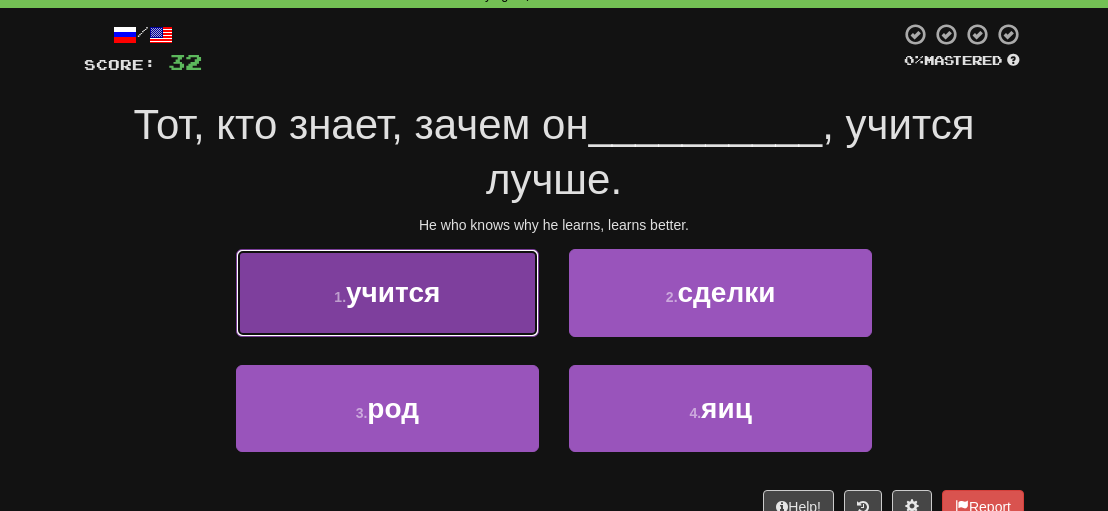 click on "учится" at bounding box center [393, 292] 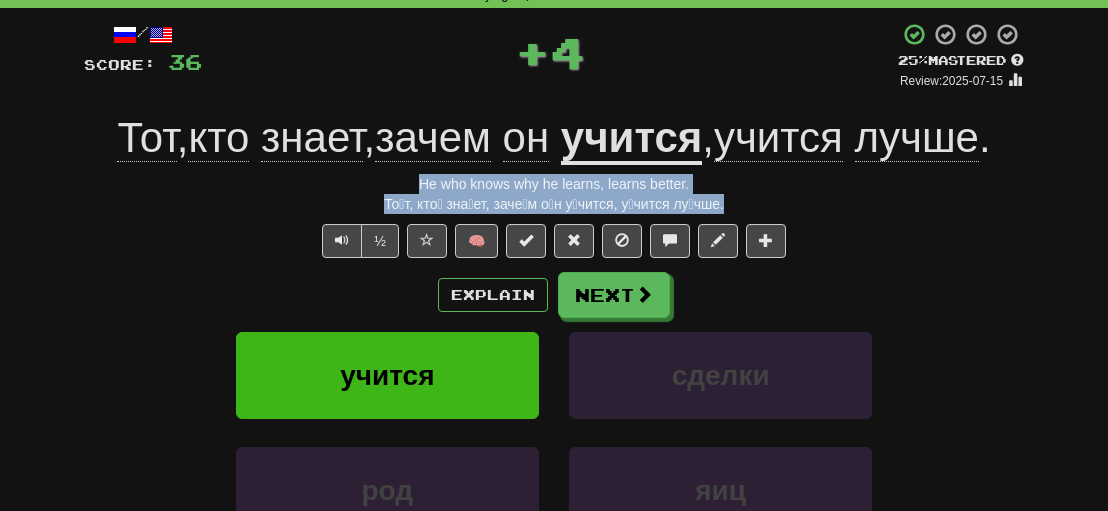 drag, startPoint x: 724, startPoint y: 207, endPoint x: 391, endPoint y: 183, distance: 333.86374 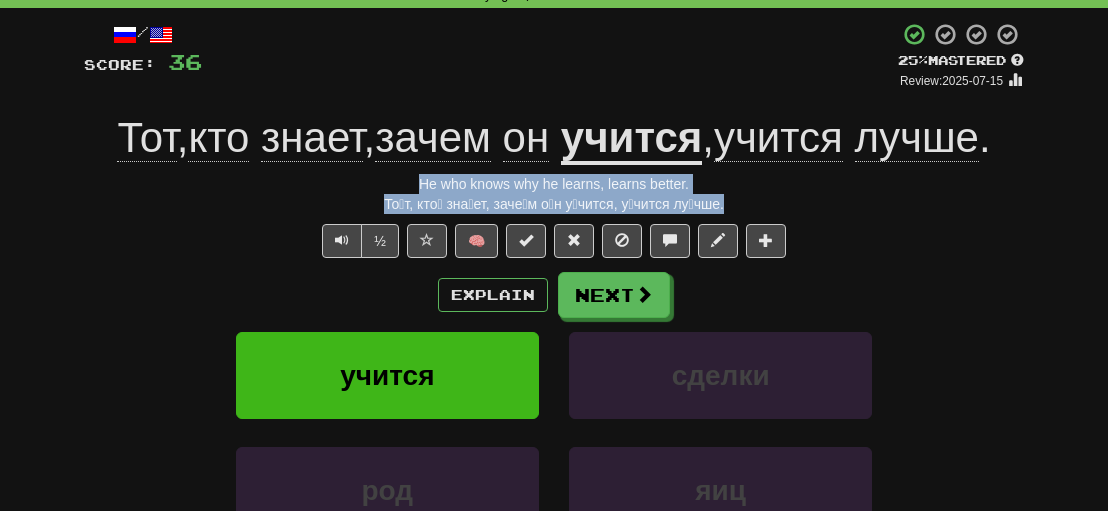 copy on "He who knows why he learns, learns better. То́т, кто́ зна́ет, заче́м о́н у́чится, у́чится лу́чше." 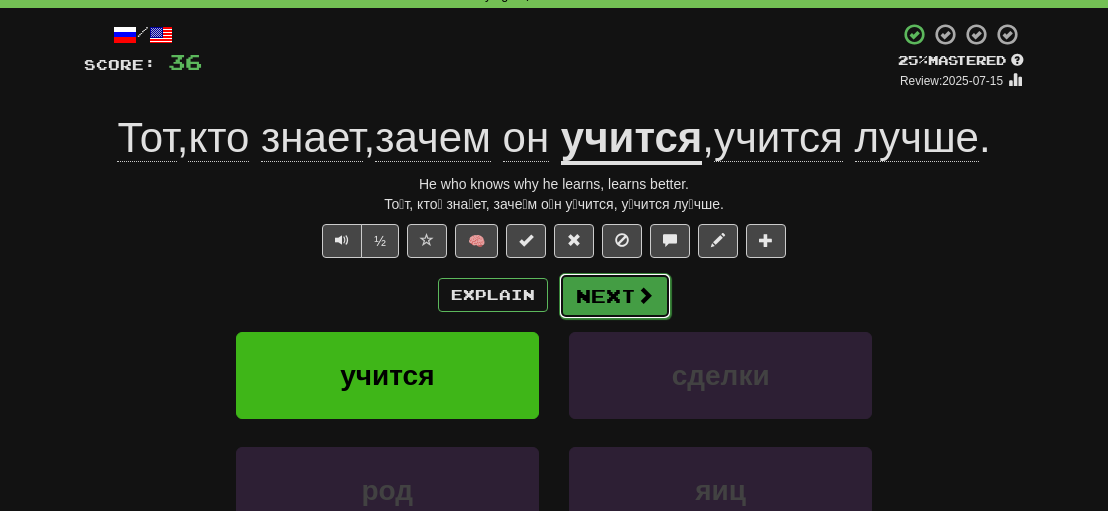click on "Next" at bounding box center [615, 296] 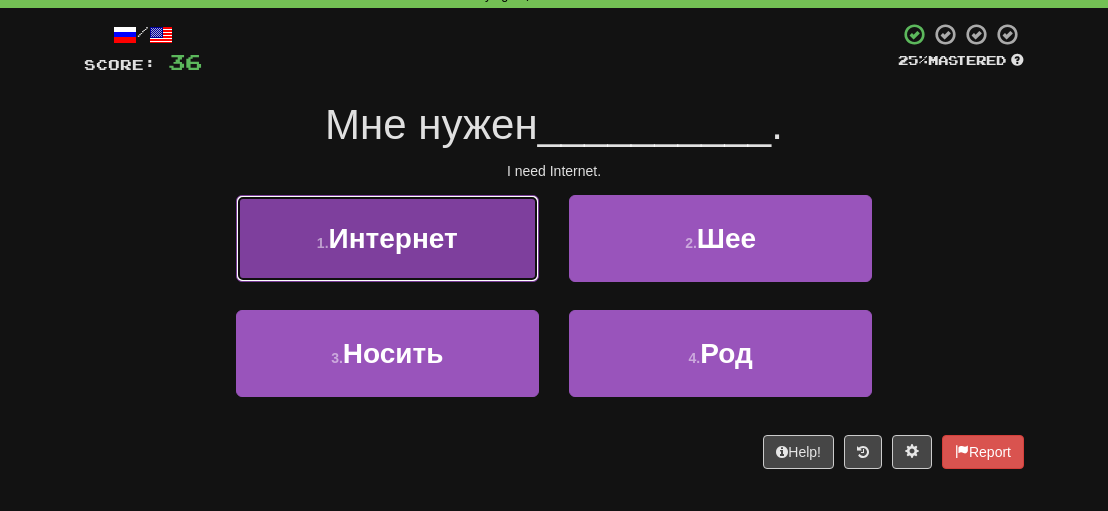 click on "Интернет" at bounding box center [393, 238] 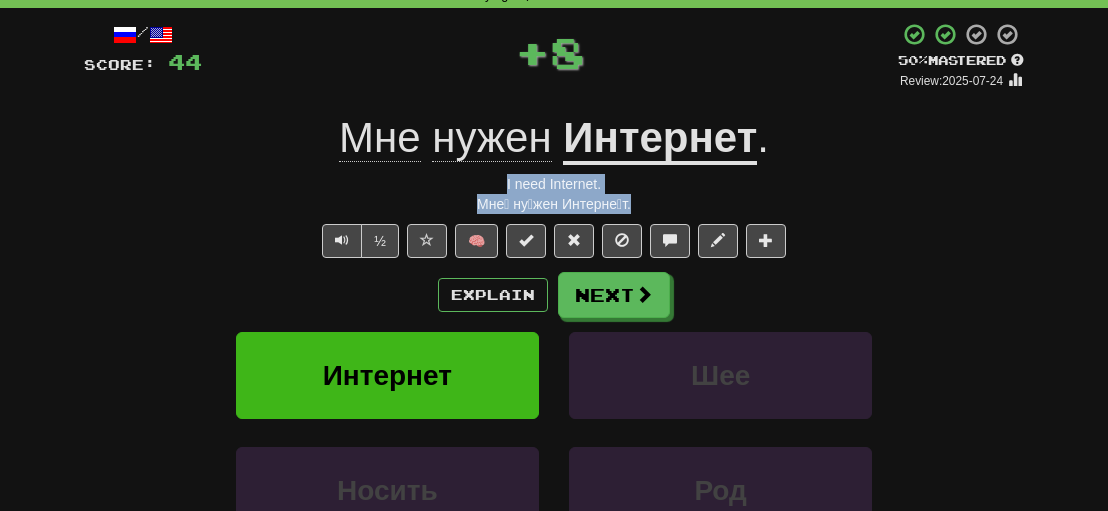 drag, startPoint x: 612, startPoint y: 207, endPoint x: 465, endPoint y: 184, distance: 148.78844 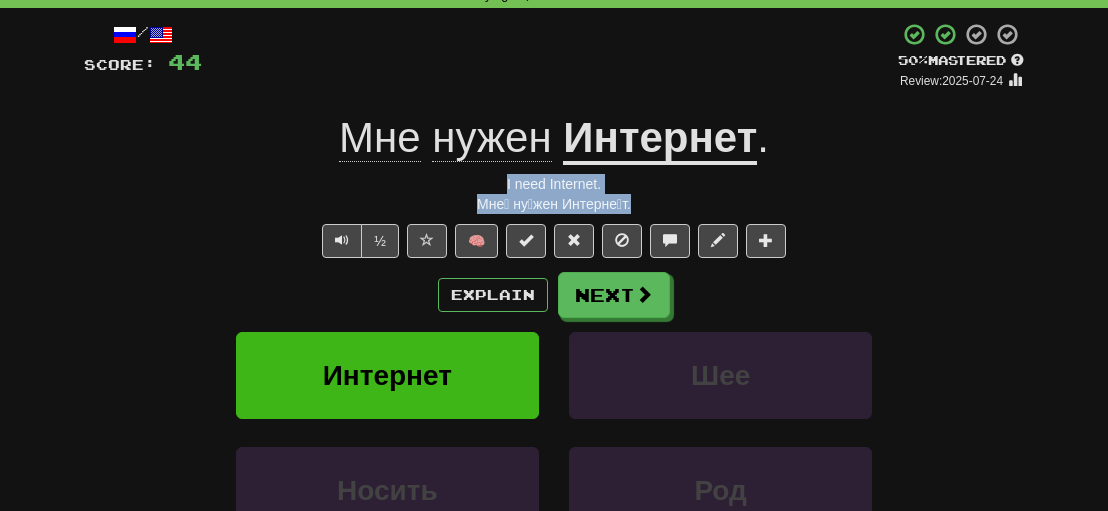 click on "Интернет Шее" at bounding box center (554, 389) 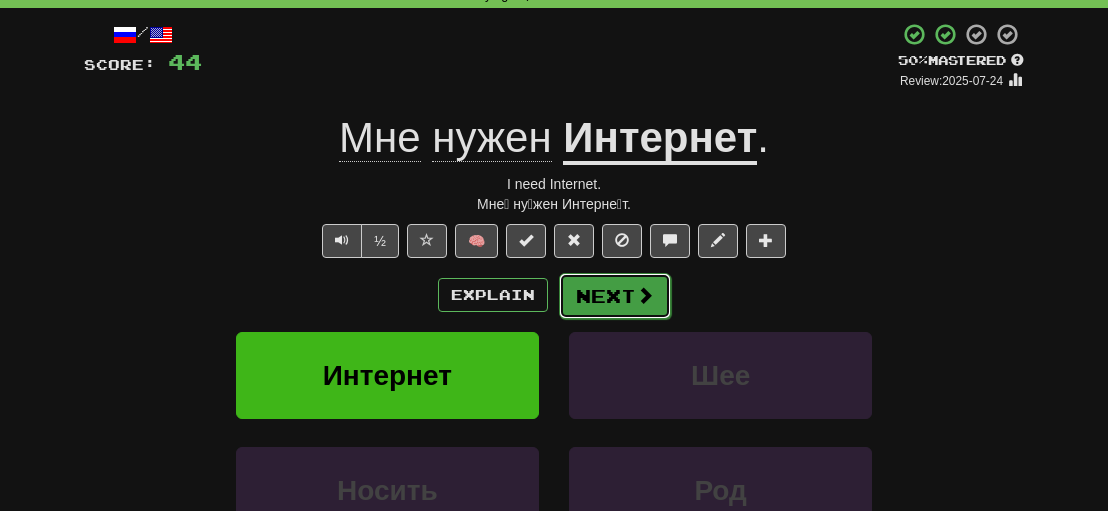 click on "Next" at bounding box center (615, 296) 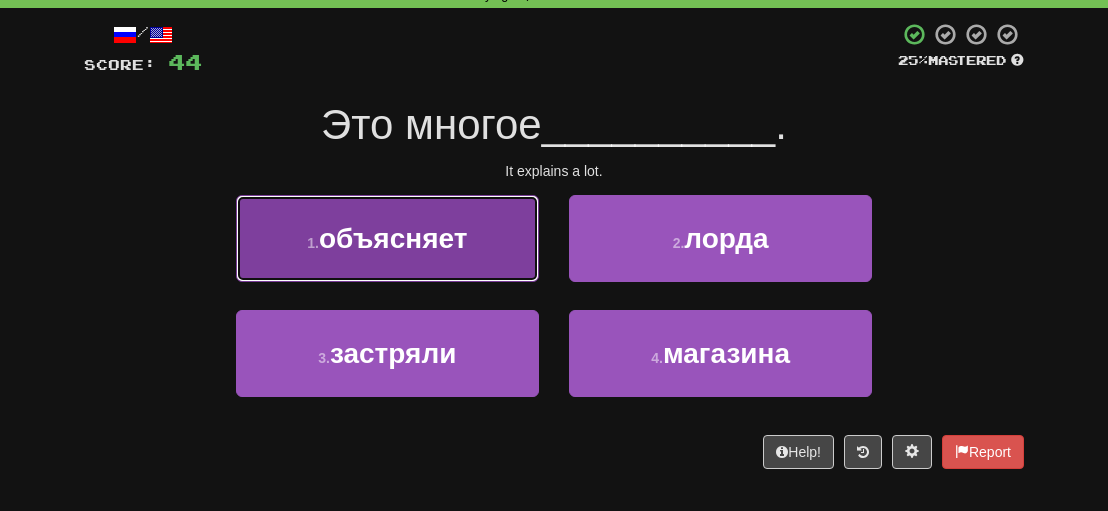 click on "объясняет" at bounding box center (393, 238) 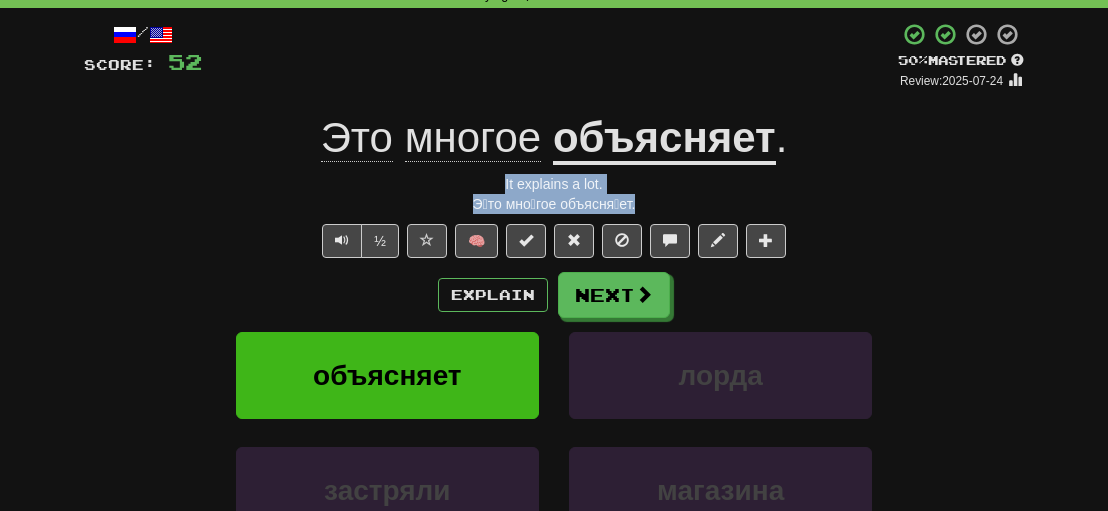 drag, startPoint x: 645, startPoint y: 204, endPoint x: 448, endPoint y: 174, distance: 199.27118 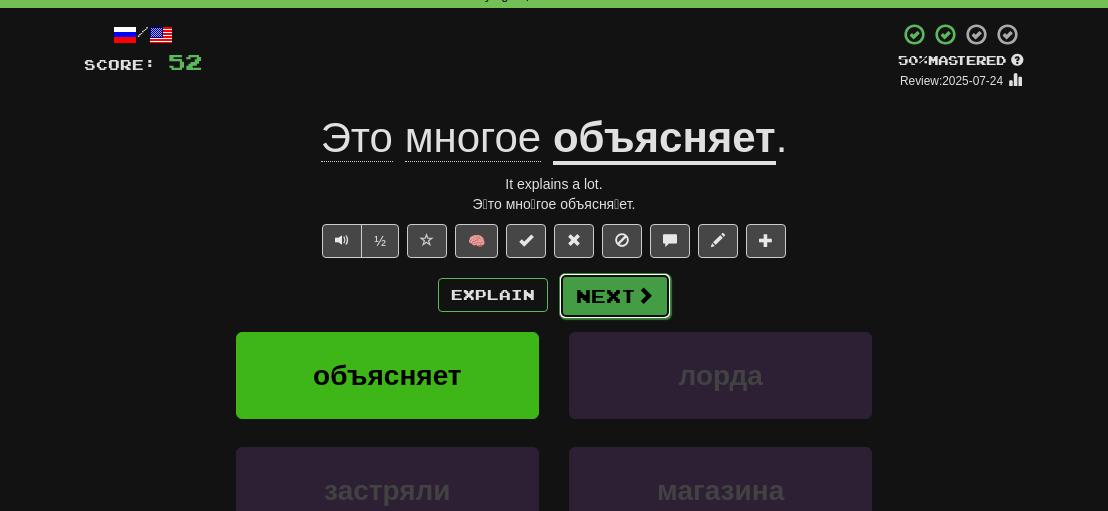 click on "Next" at bounding box center (615, 296) 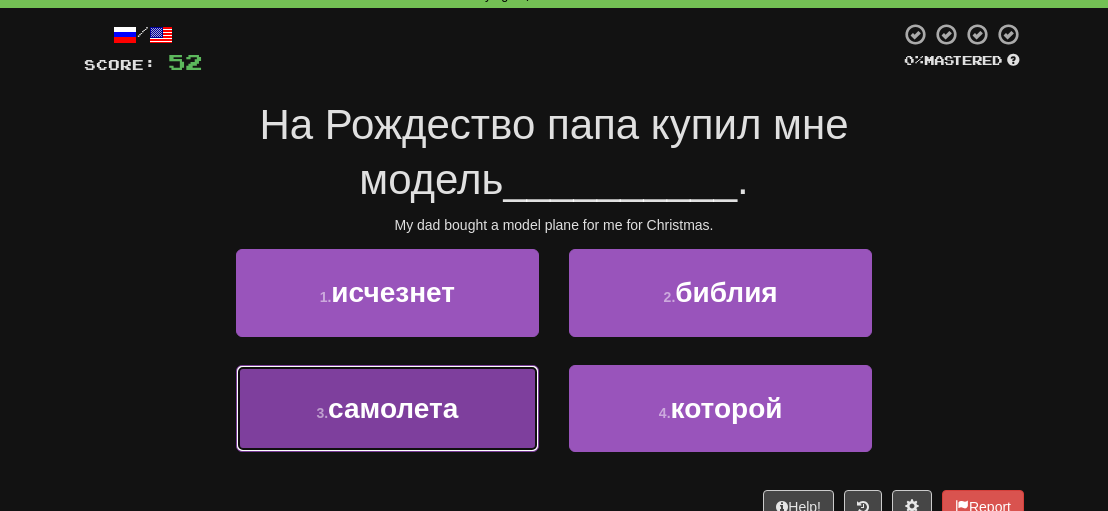 click on "самолета" at bounding box center (393, 408) 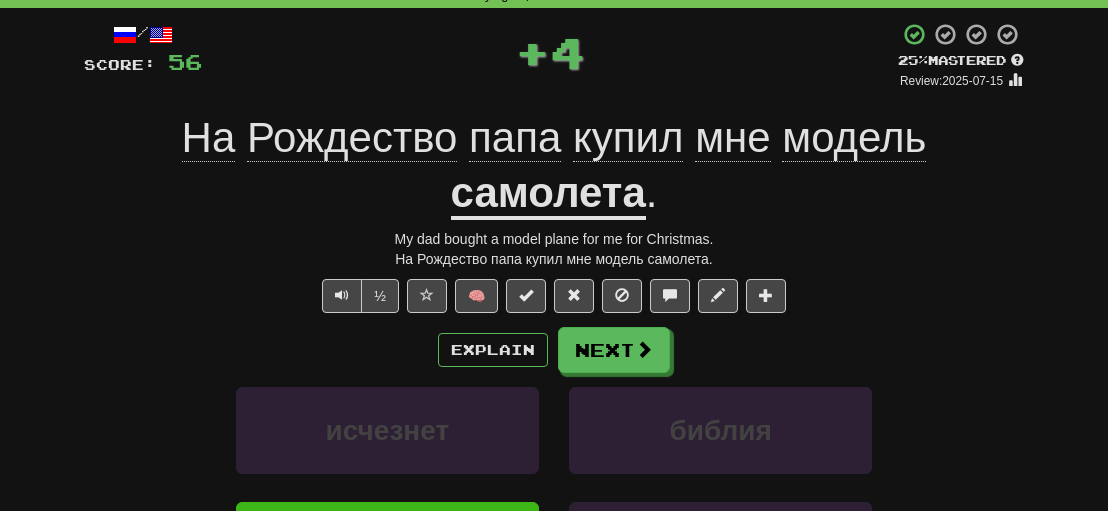 drag, startPoint x: 758, startPoint y: 261, endPoint x: 358, endPoint y: 224, distance: 401.7076 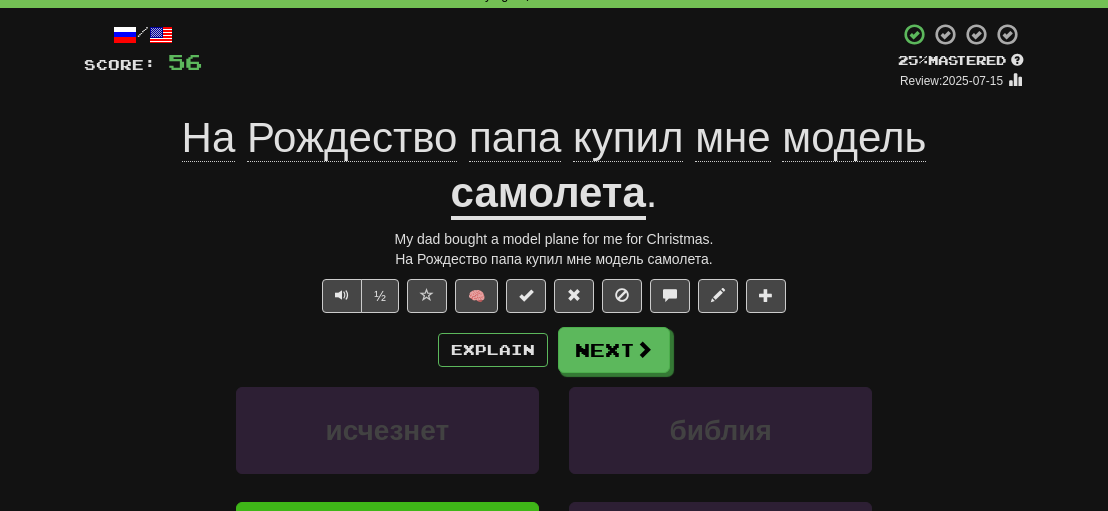 copy on "На́ Рождество́ па́па купи́л мне́ моде́ль самоле́та." 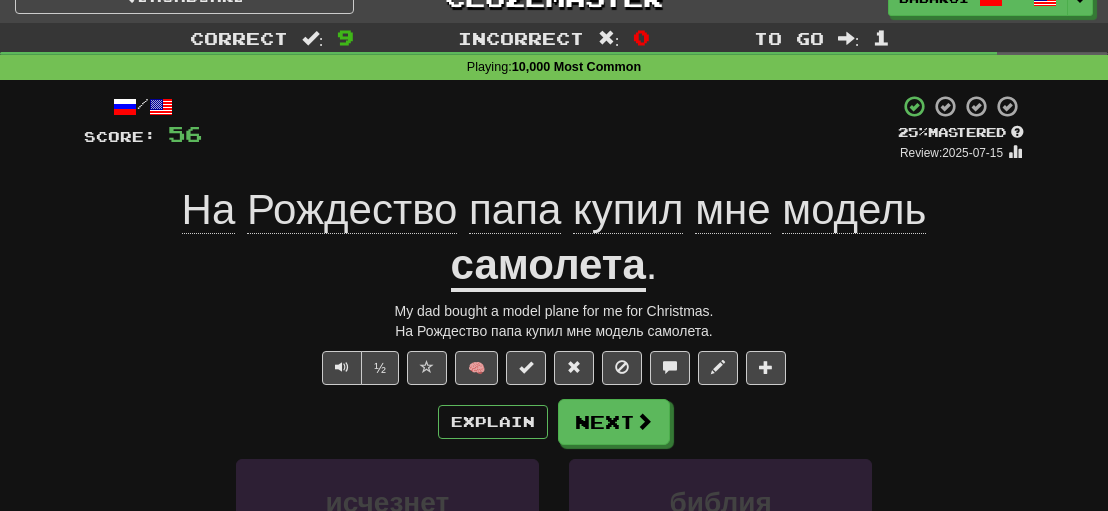 scroll, scrollTop: 0, scrollLeft: 0, axis: both 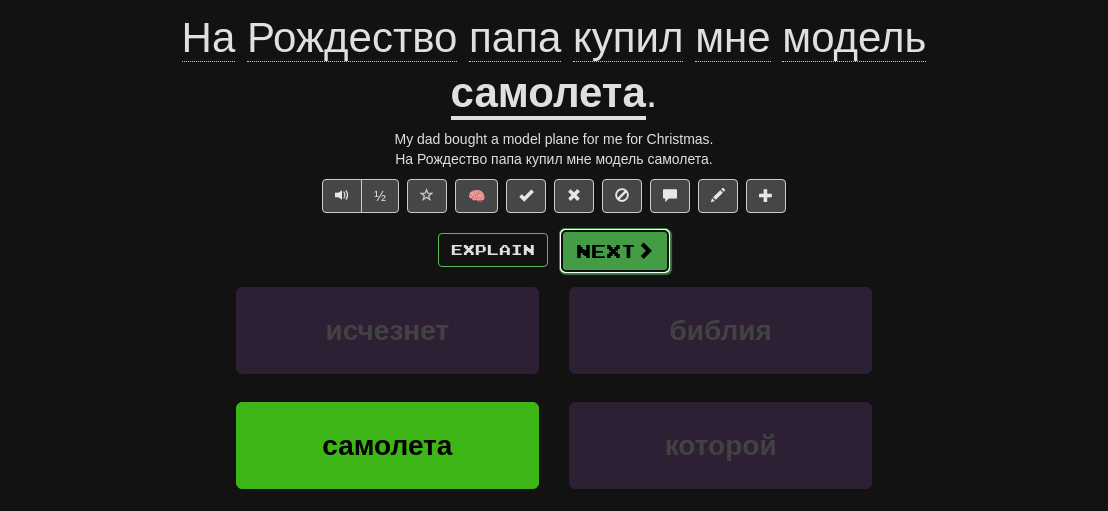 click at bounding box center [645, 250] 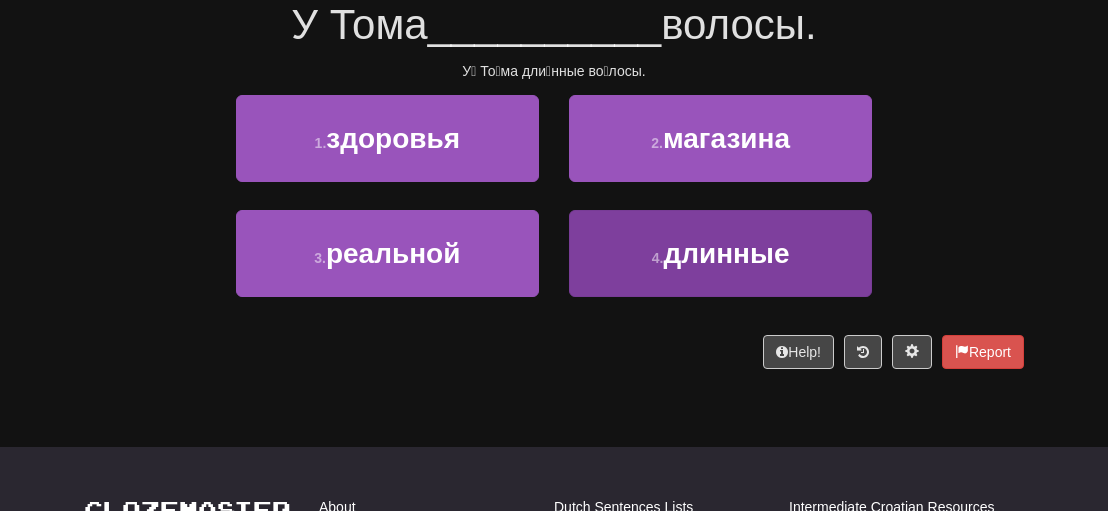 scroll, scrollTop: 187, scrollLeft: 0, axis: vertical 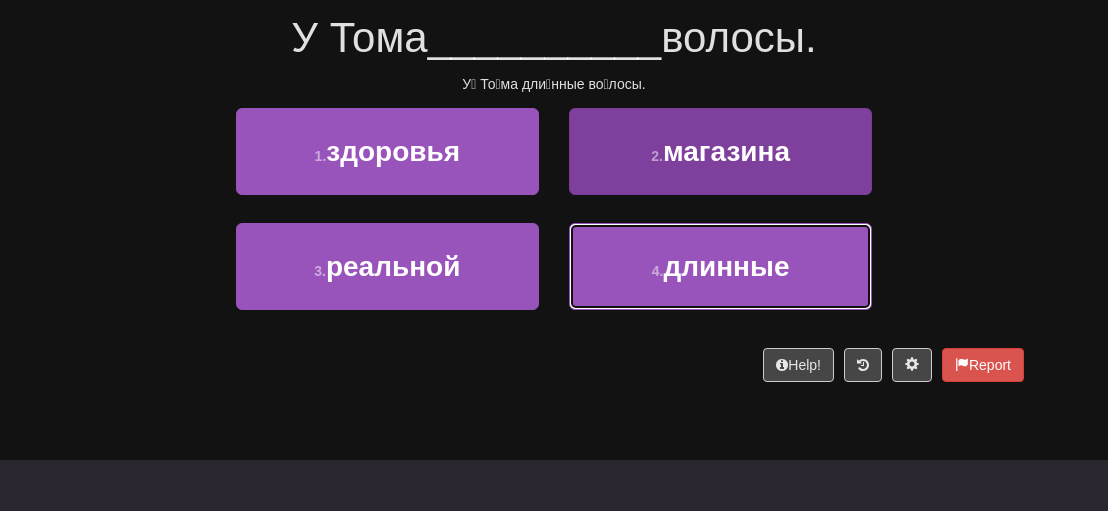 drag, startPoint x: 759, startPoint y: 277, endPoint x: 756, endPoint y: 265, distance: 12.369317 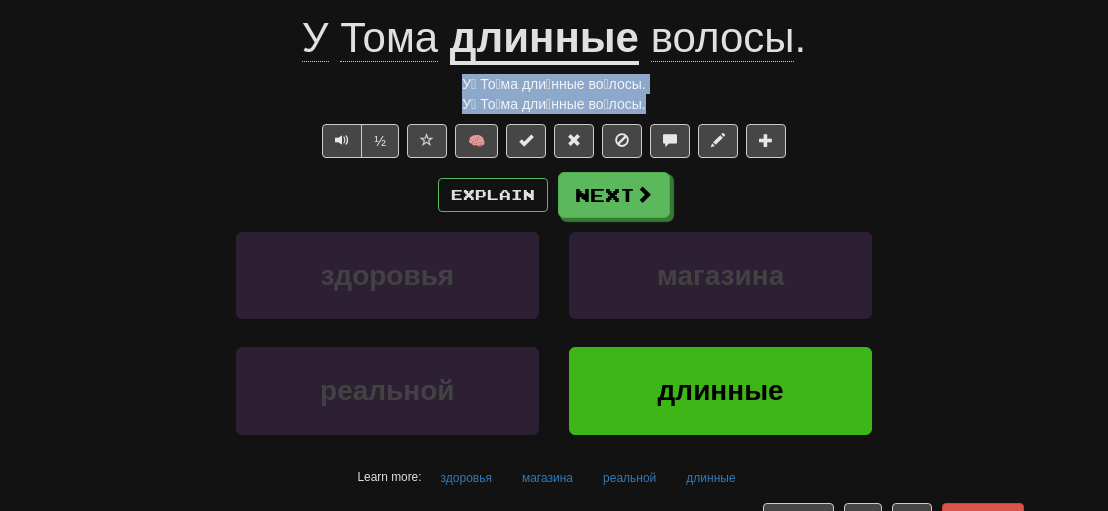 drag, startPoint x: 654, startPoint y: 104, endPoint x: 472, endPoint y: 83, distance: 183.20753 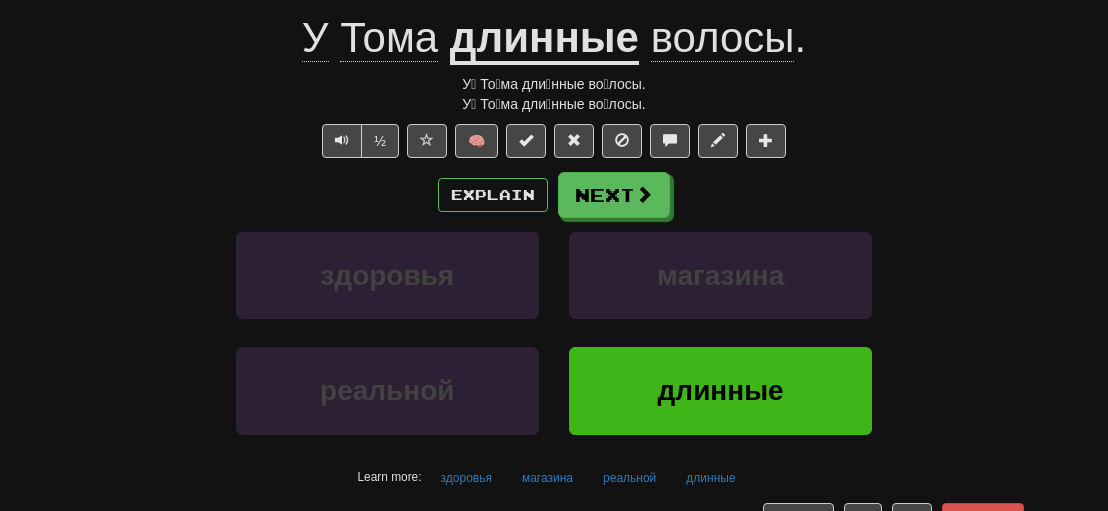 click on "здоровья магазина" at bounding box center (554, 289) 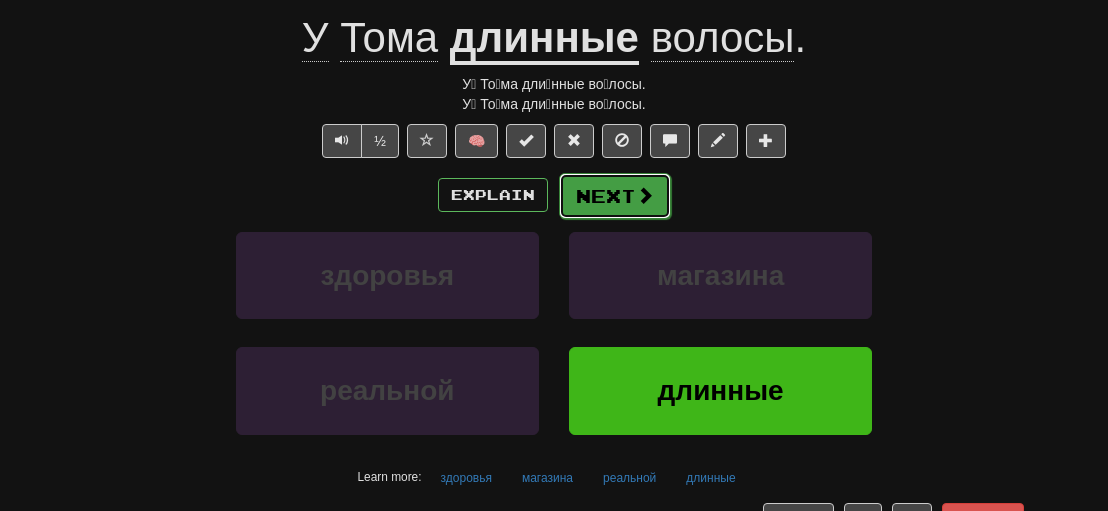 click on "Next" at bounding box center (615, 196) 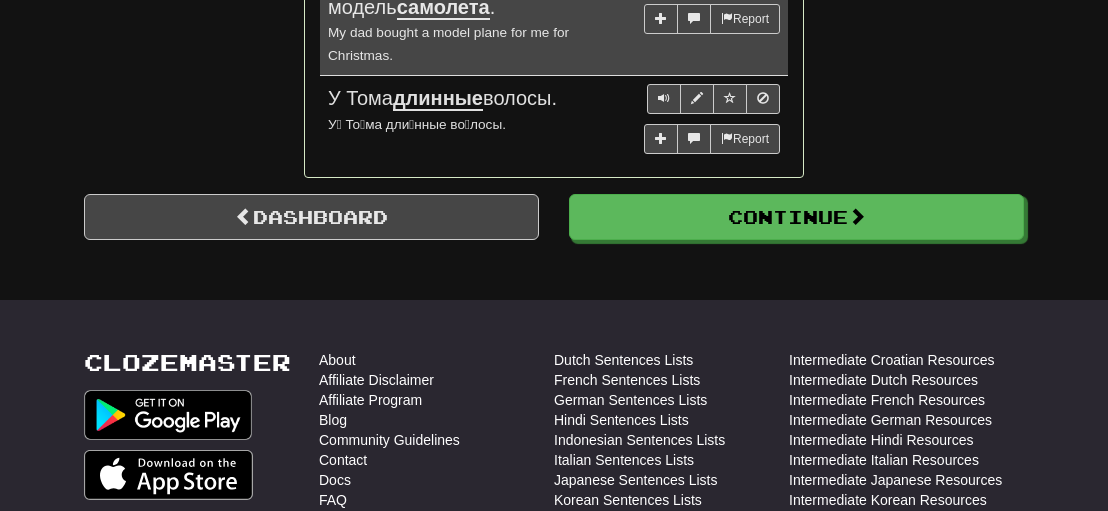 scroll, scrollTop: 2287, scrollLeft: 0, axis: vertical 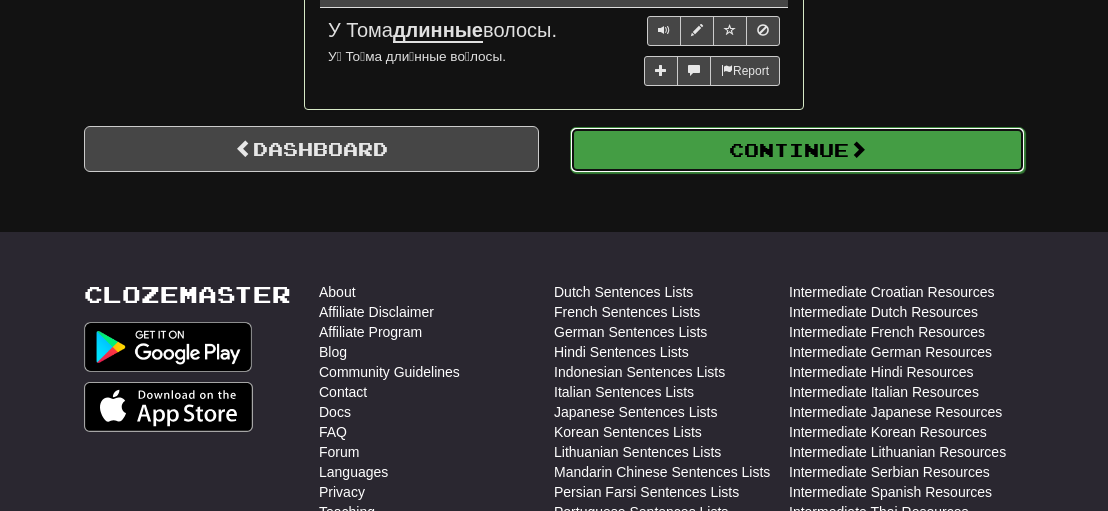 click on "Continue" at bounding box center (797, 150) 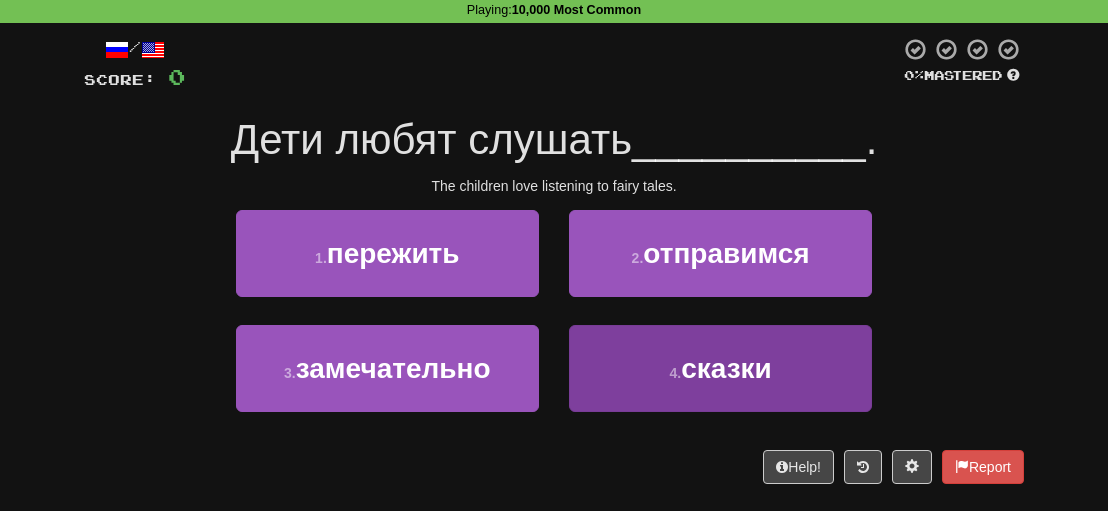 scroll, scrollTop: 0, scrollLeft: 0, axis: both 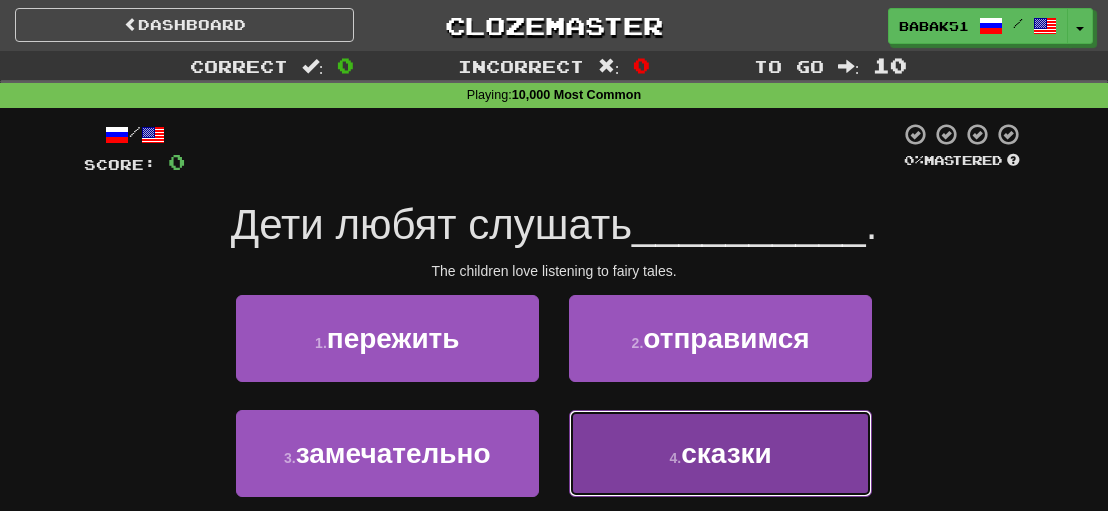 click on "4 .  сказки" at bounding box center (720, 453) 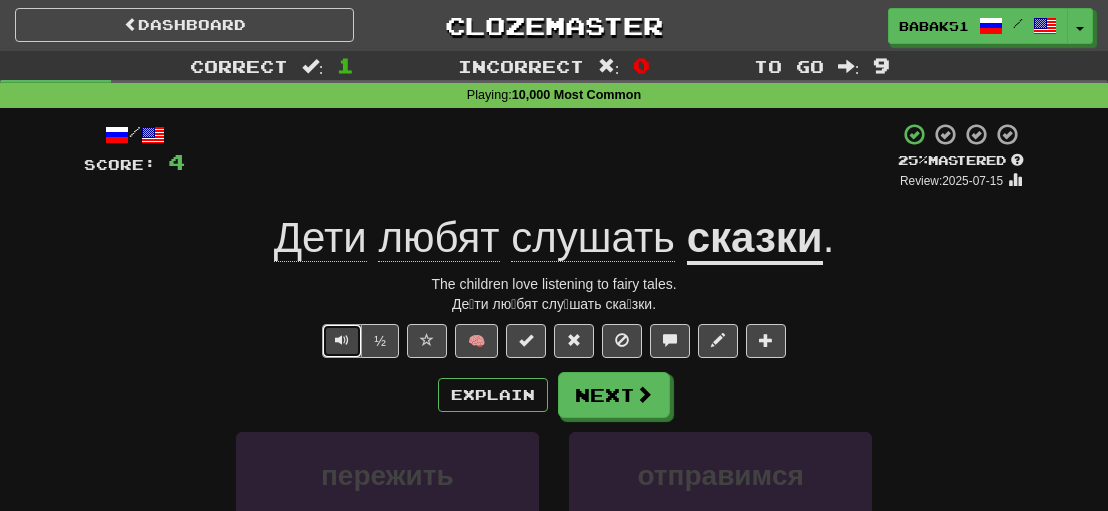 click at bounding box center (342, 341) 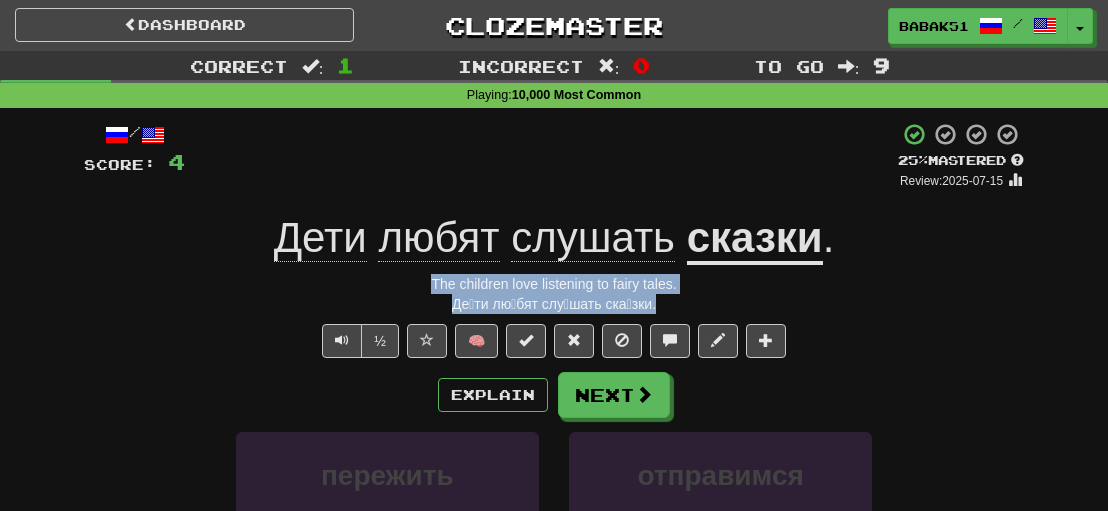 drag, startPoint x: 666, startPoint y: 301, endPoint x: 408, endPoint y: 281, distance: 258.77405 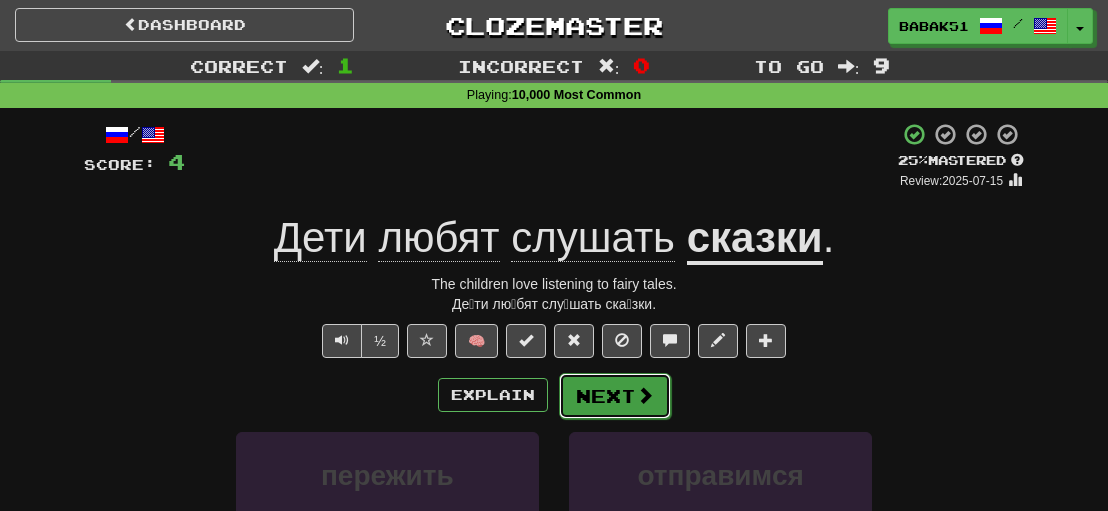 click on "Next" at bounding box center [615, 396] 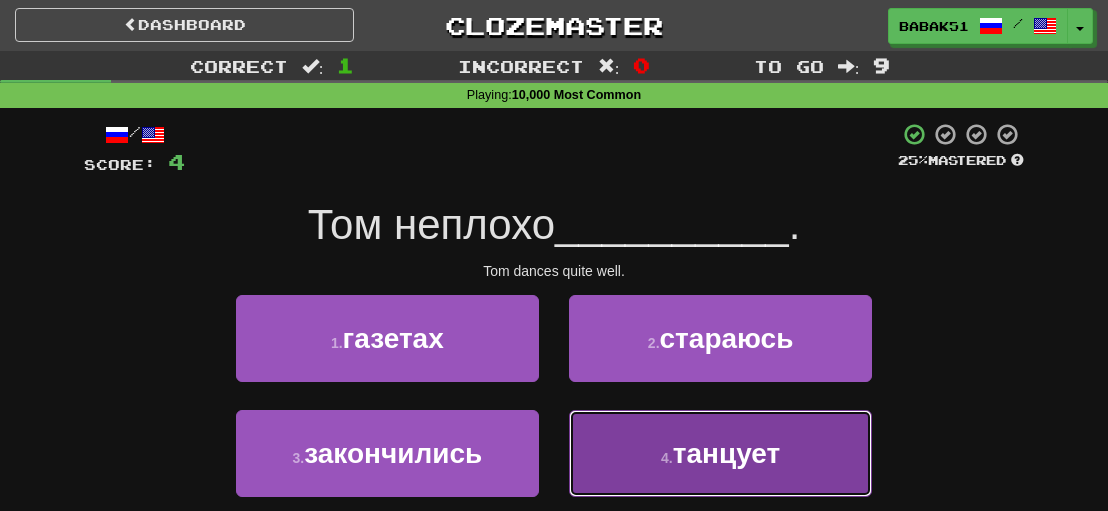 click on "танцует" at bounding box center [727, 453] 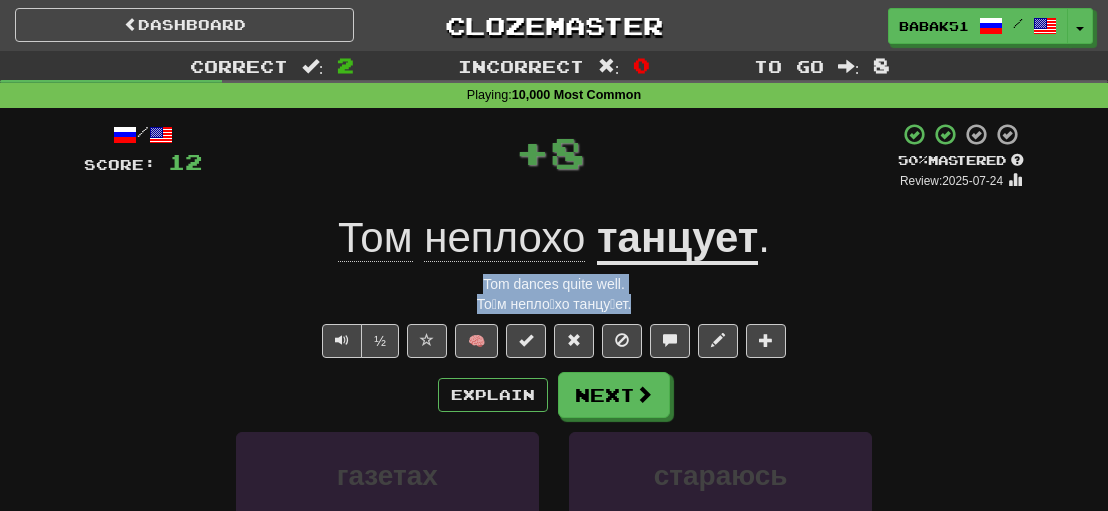 drag, startPoint x: 610, startPoint y: 299, endPoint x: 462, endPoint y: 275, distance: 149.93332 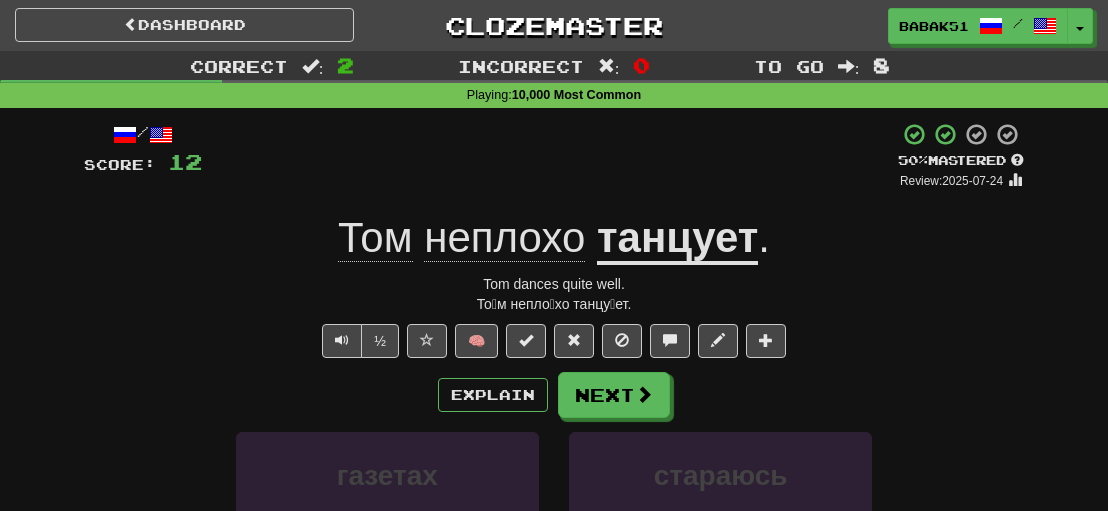 click on "Explain Next" at bounding box center (554, 395) 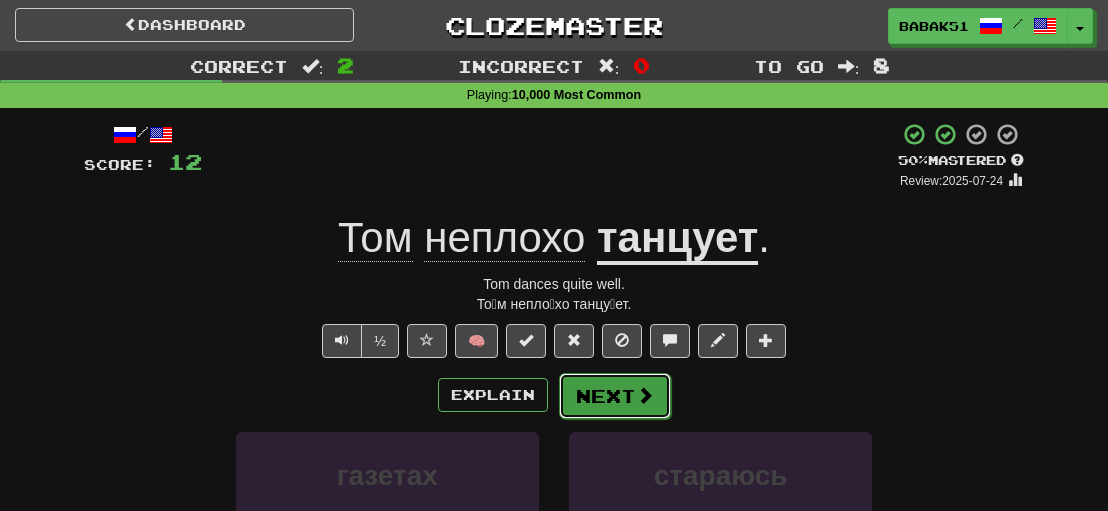 click on "Next" at bounding box center (615, 396) 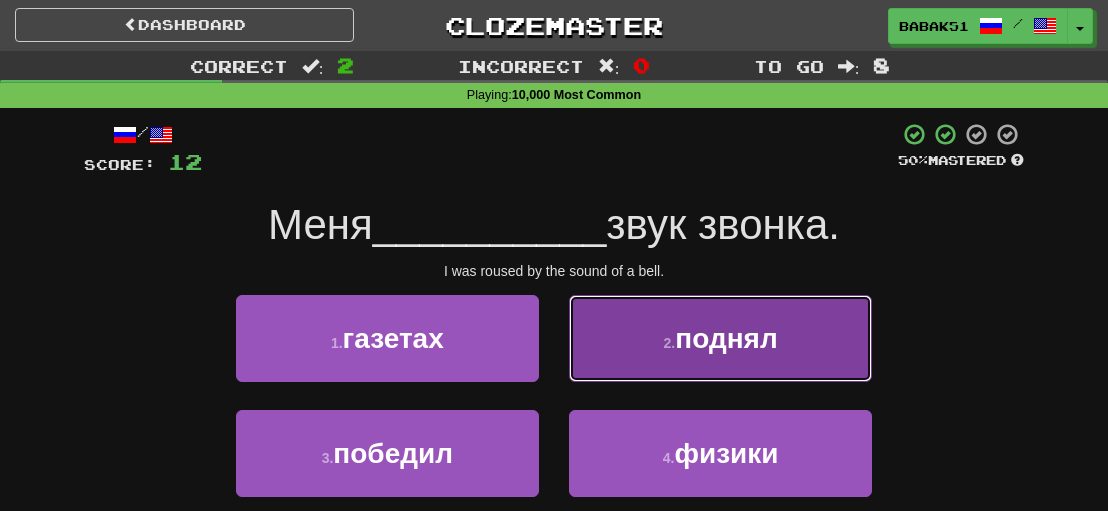 click on "поднял" at bounding box center (726, 338) 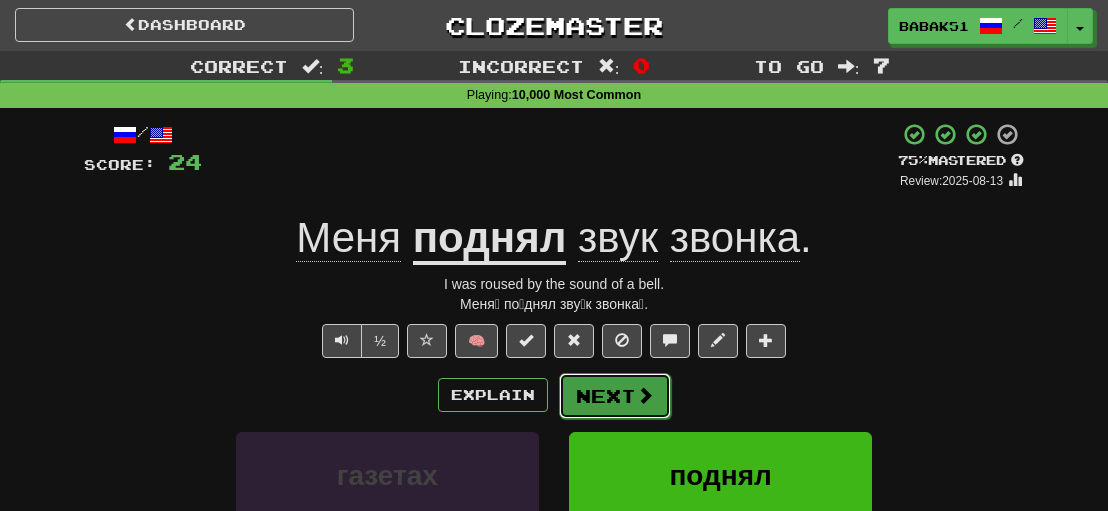 click on "Next" at bounding box center [615, 396] 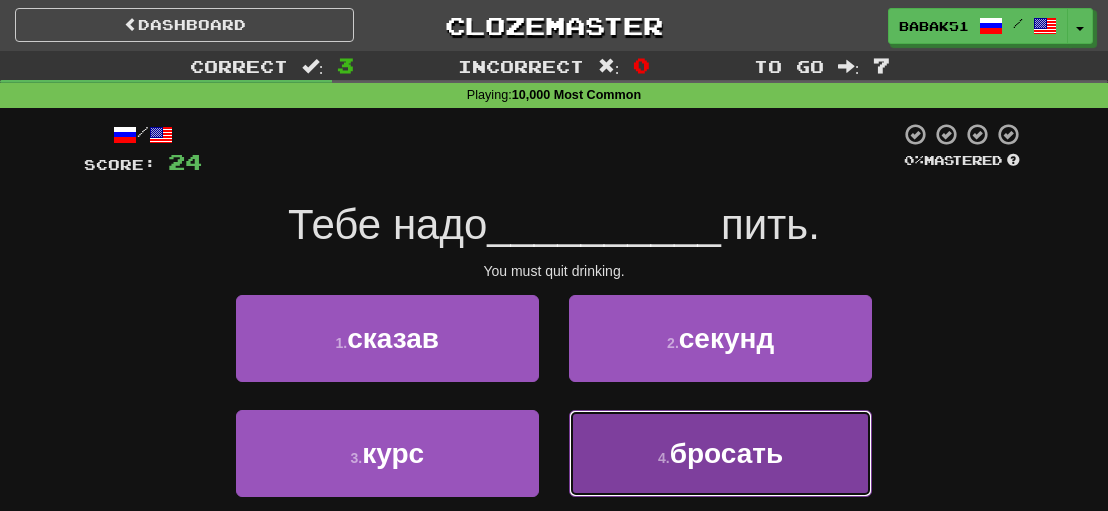 click on "бросать" at bounding box center [727, 453] 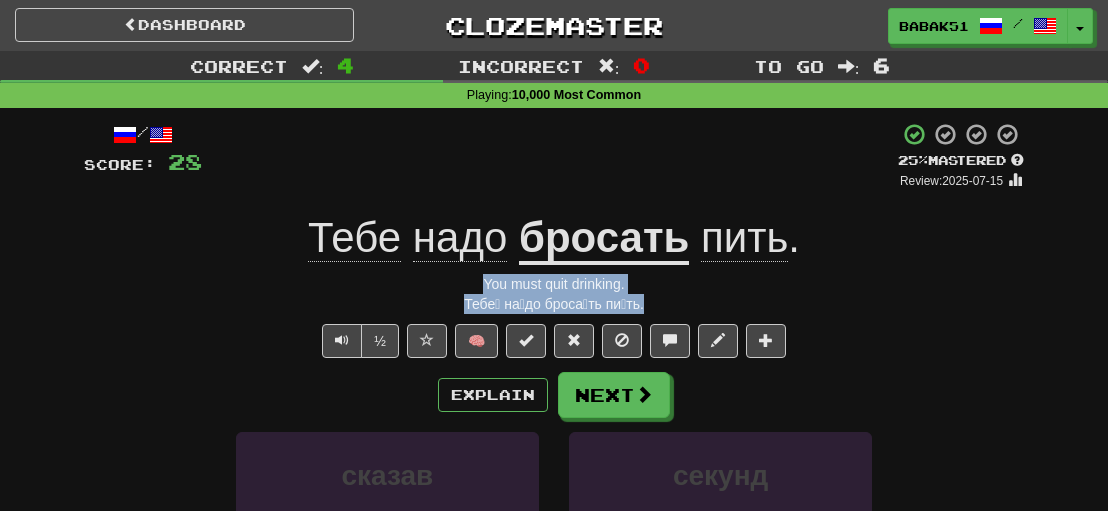 drag, startPoint x: 680, startPoint y: 304, endPoint x: 492, endPoint y: 293, distance: 188.32153 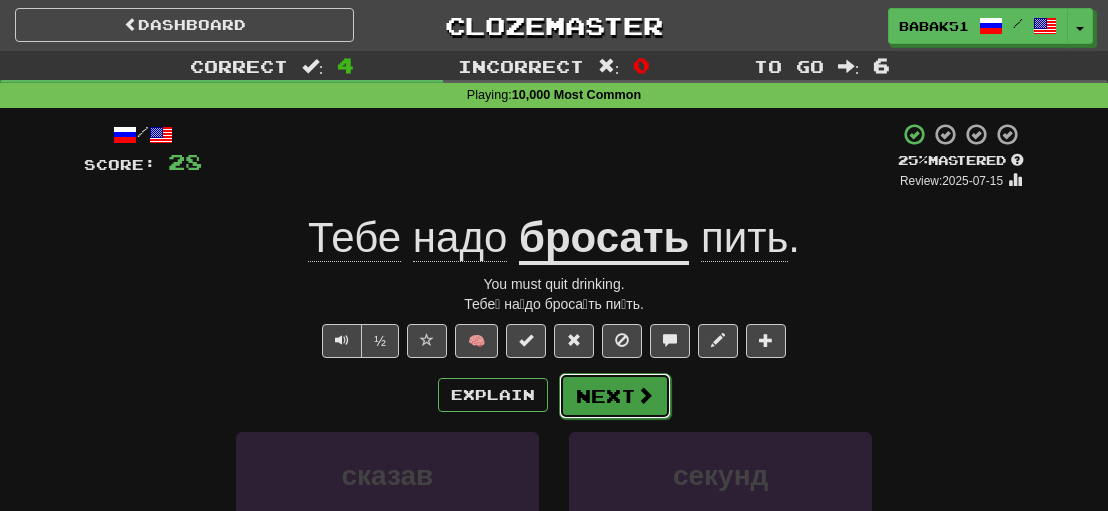 click on "Next" at bounding box center (615, 396) 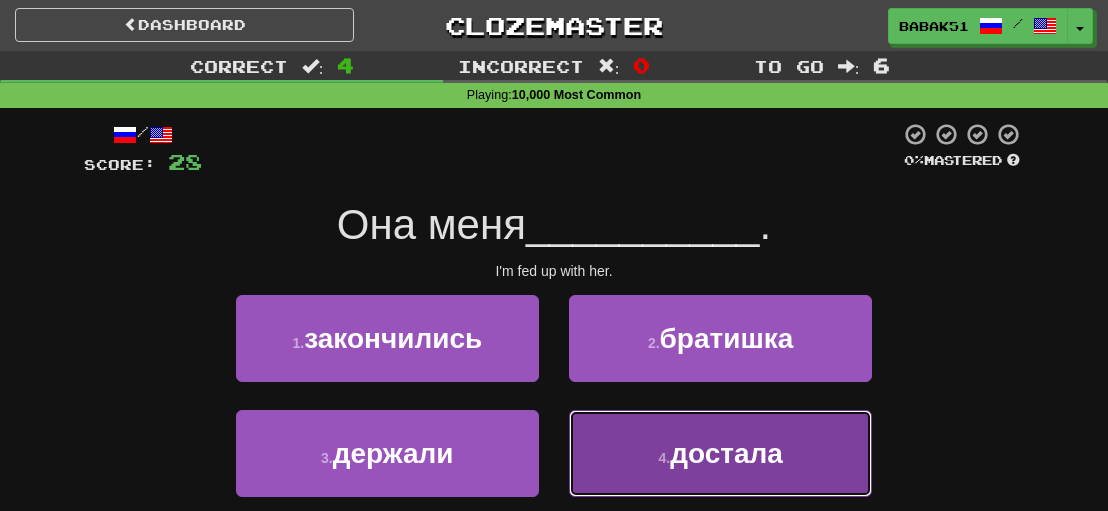 click on "4 .  достала" at bounding box center [720, 453] 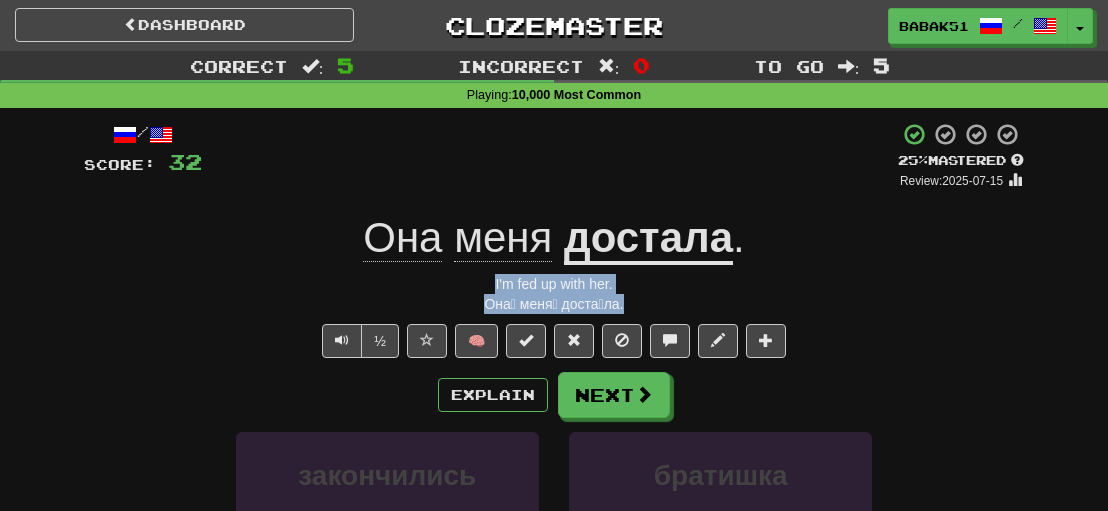 drag, startPoint x: 632, startPoint y: 305, endPoint x: 460, endPoint y: 277, distance: 174.26416 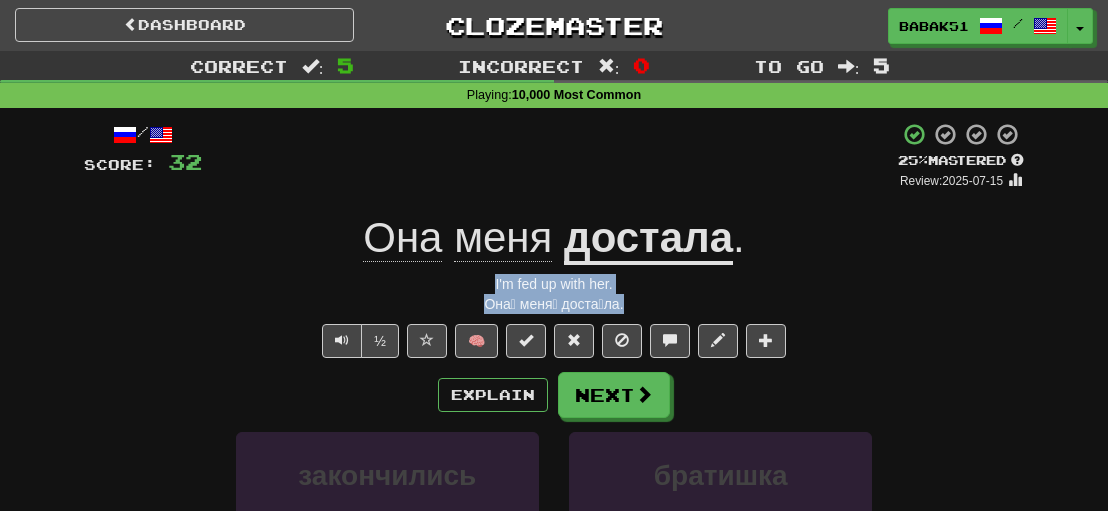 click on "/  Score:   32 + 4 25 %  Mastered Review:  2025-07-15 Она́ меня́ доста́ла . I'm fed up with her. Она́ меня́ доста́ла. ½ 🧠 Explain Next закончились братишка держали достала Learn more: закончились братишка держали достала  Help!  Report Sentence Source" at bounding box center [554, 445] 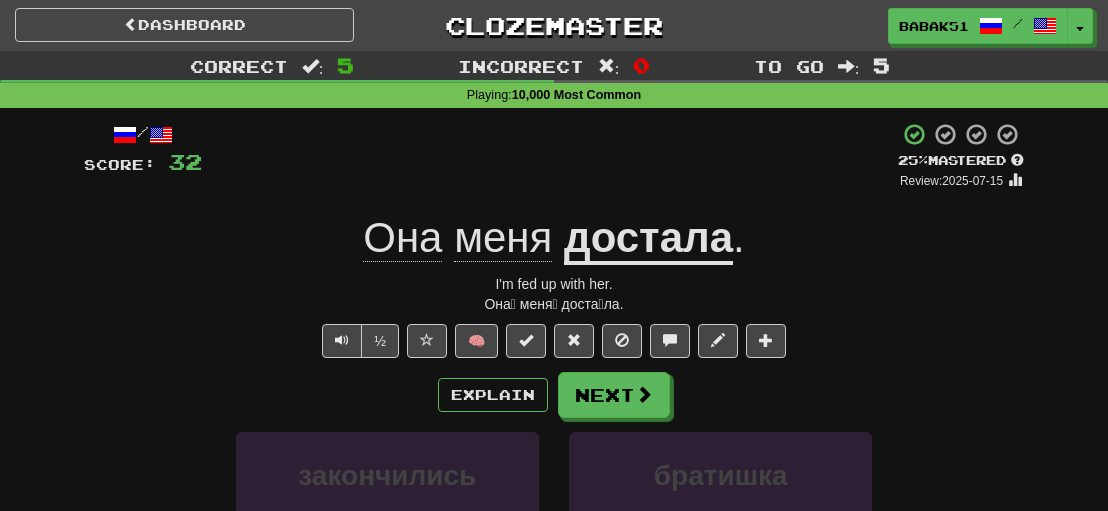 click on "достала" at bounding box center [648, 239] 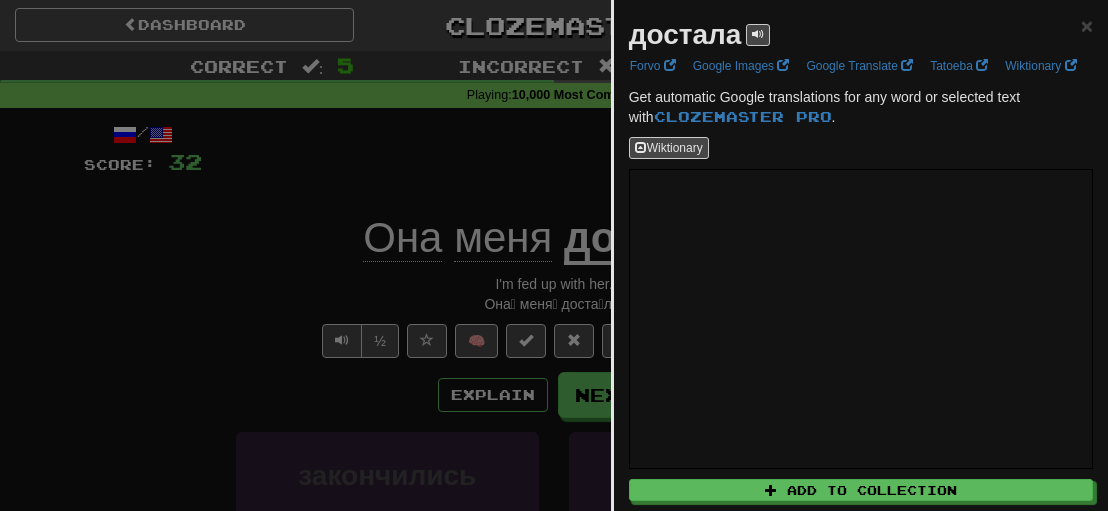 click at bounding box center (554, 255) 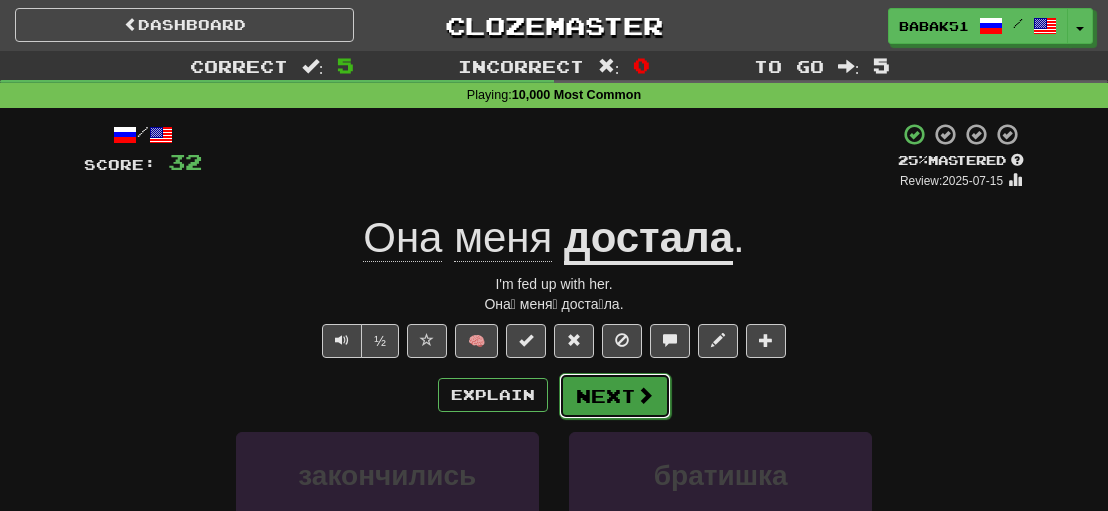 click at bounding box center (645, 395) 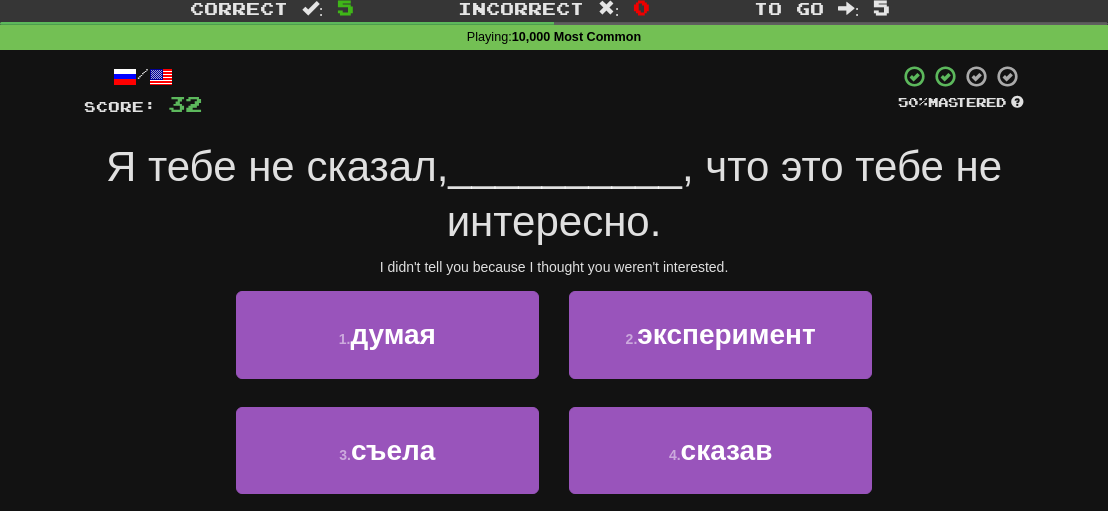scroll, scrollTop: 100, scrollLeft: 0, axis: vertical 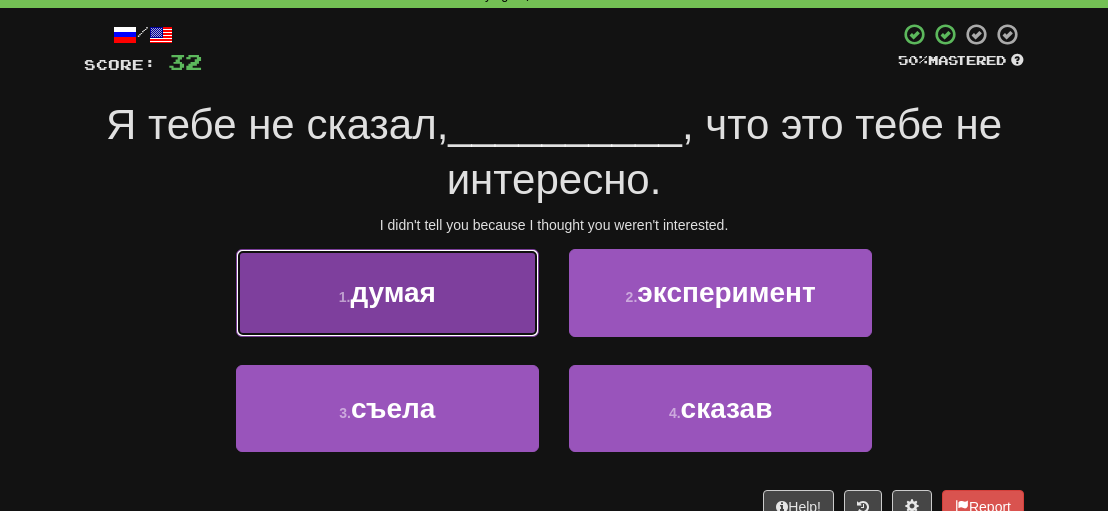click on "думая" at bounding box center [393, 292] 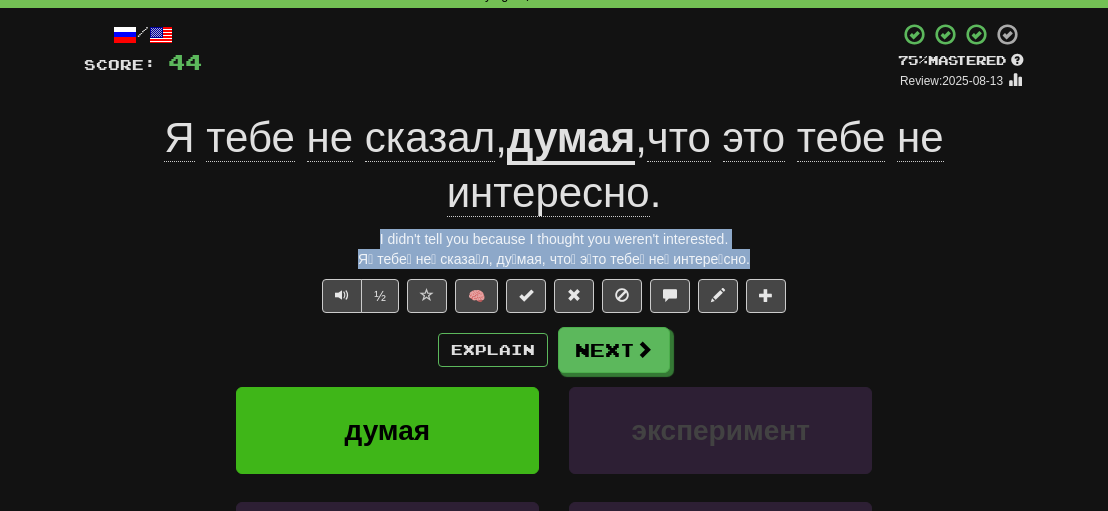 drag, startPoint x: 742, startPoint y: 265, endPoint x: 356, endPoint y: 237, distance: 387.01422 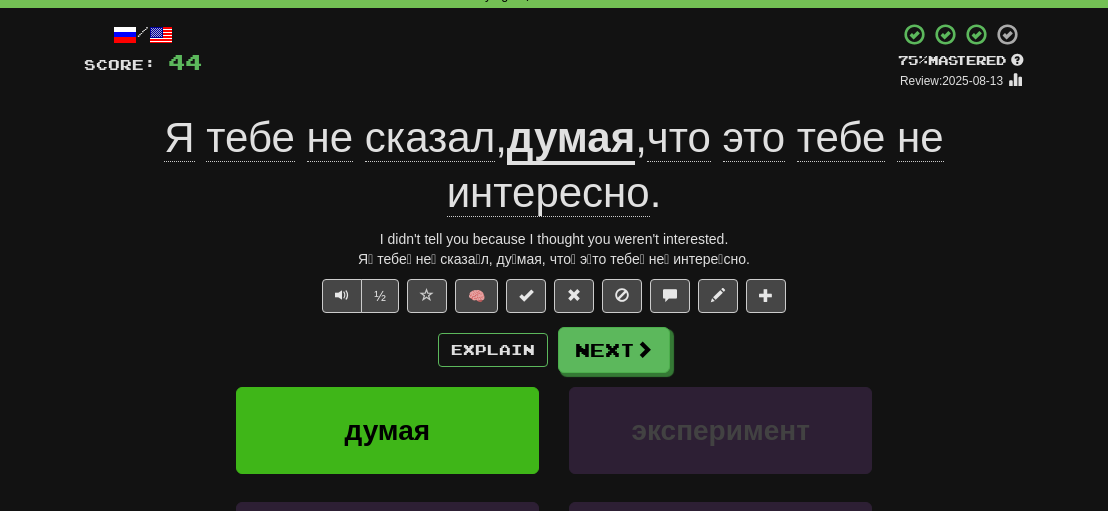 click on "Explain Next" at bounding box center [554, 350] 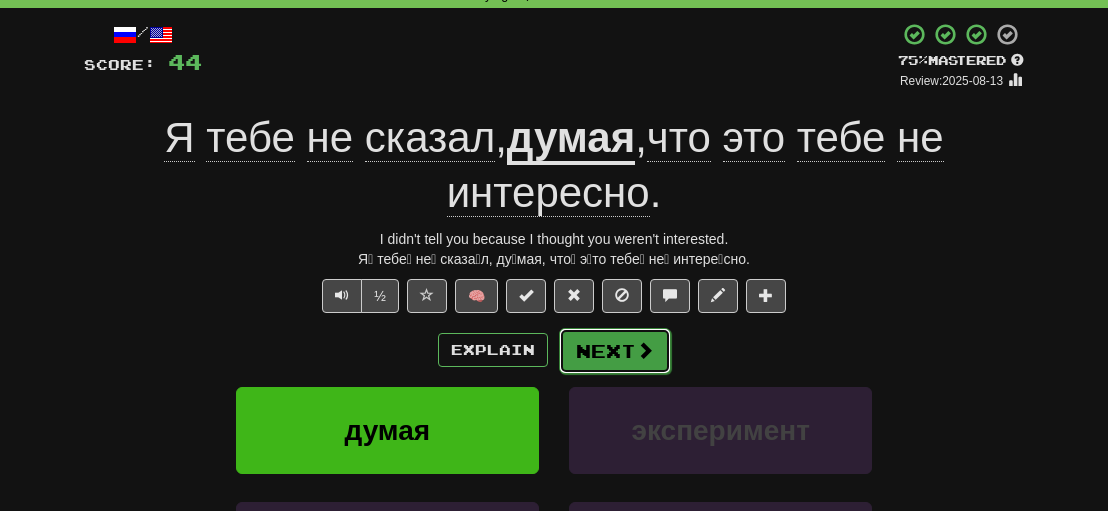 click on "Next" at bounding box center (615, 351) 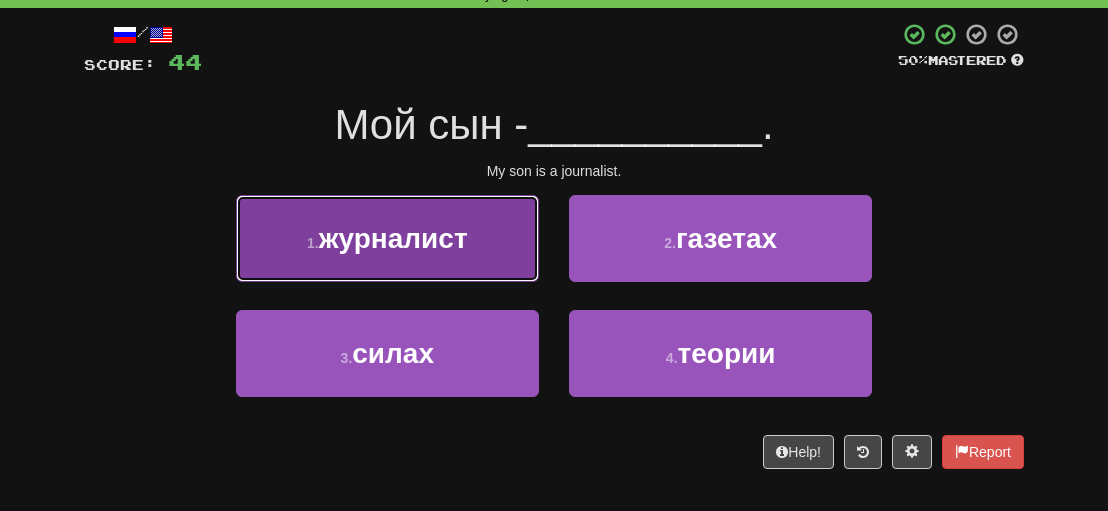 click on "журналист" at bounding box center (393, 238) 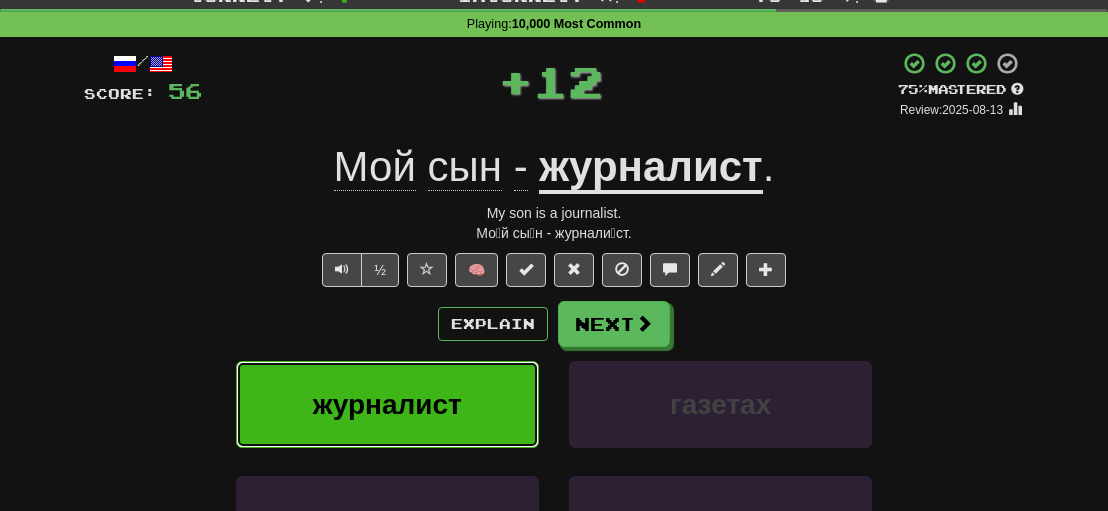 scroll, scrollTop: 0, scrollLeft: 0, axis: both 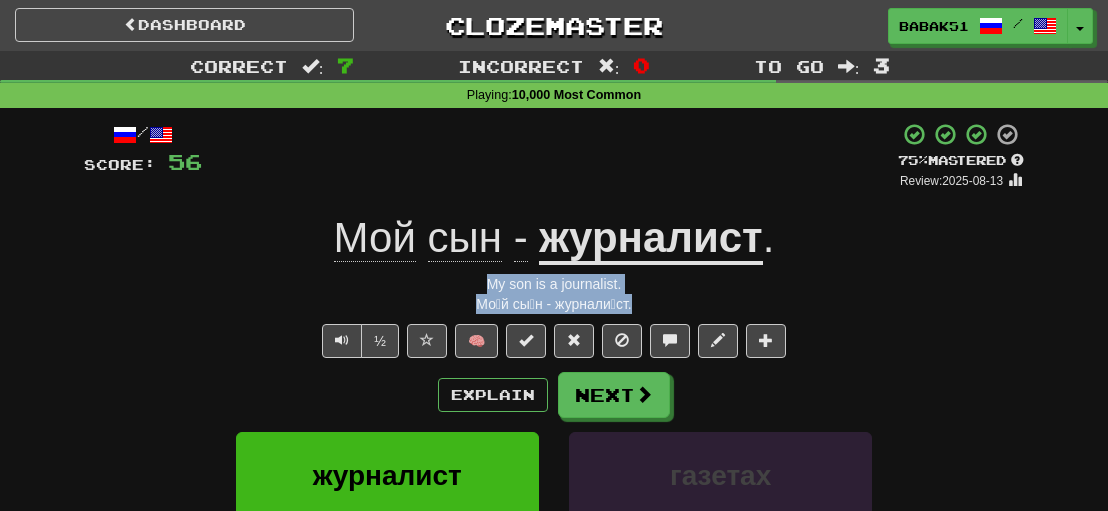 drag, startPoint x: 650, startPoint y: 312, endPoint x: 458, endPoint y: 279, distance: 194.81529 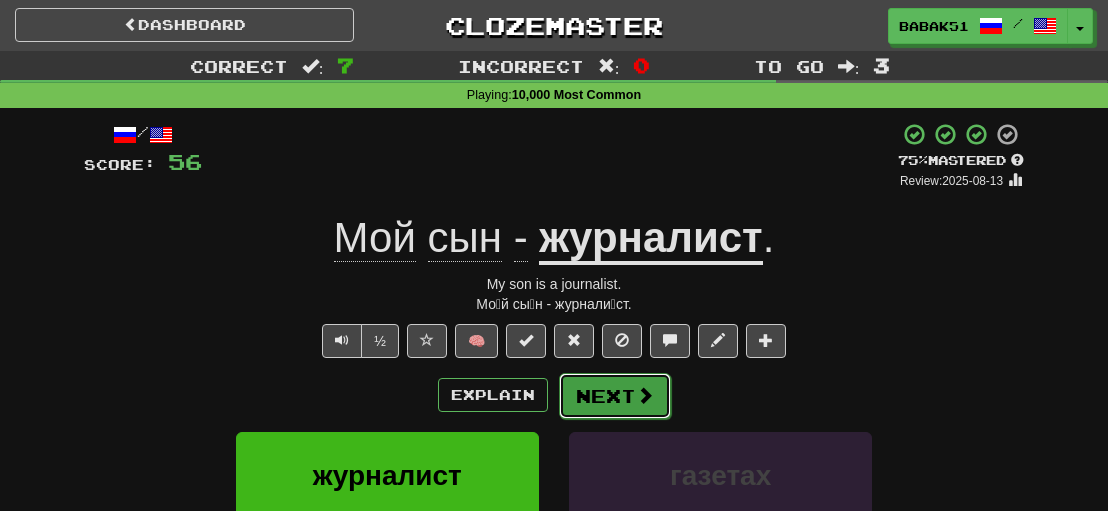 click on "Next" at bounding box center [615, 396] 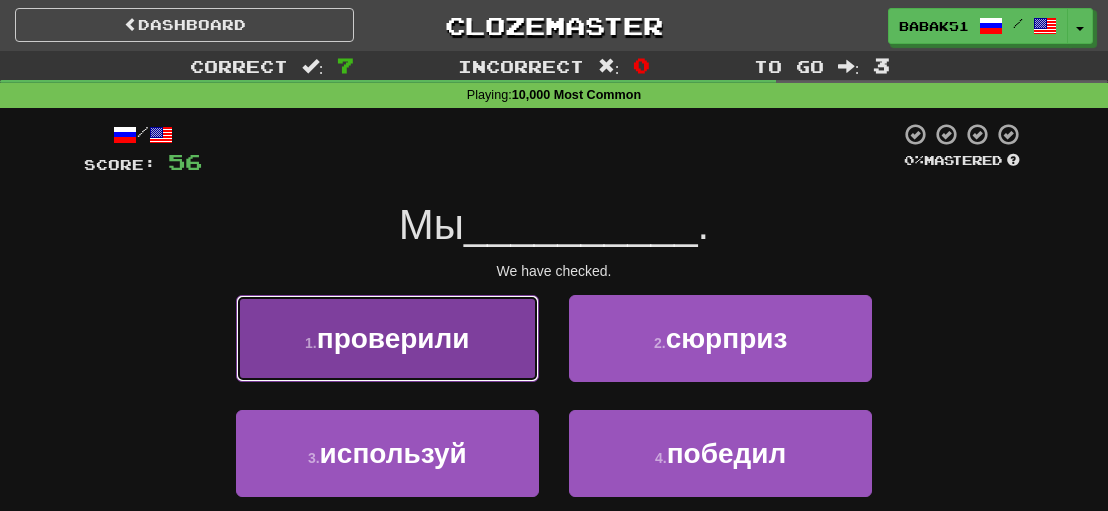 click on "проверили" at bounding box center [393, 338] 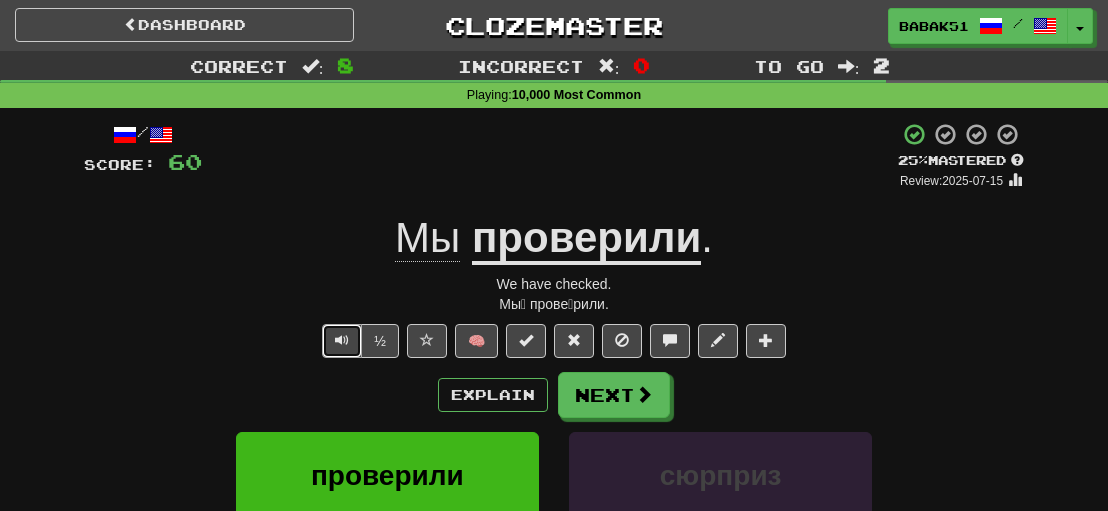 click at bounding box center (342, 341) 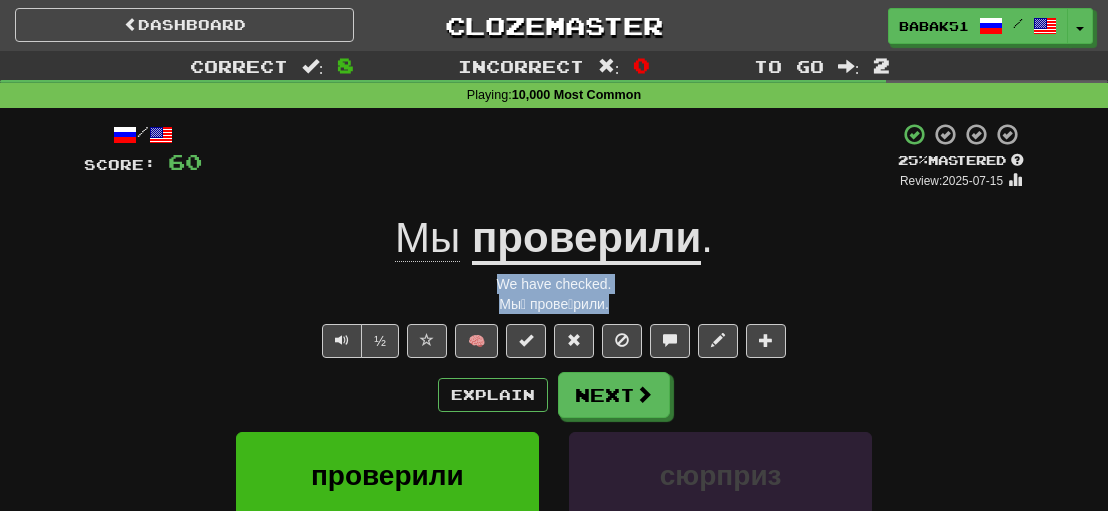 drag, startPoint x: 647, startPoint y: 303, endPoint x: 496, endPoint y: 283, distance: 152.31874 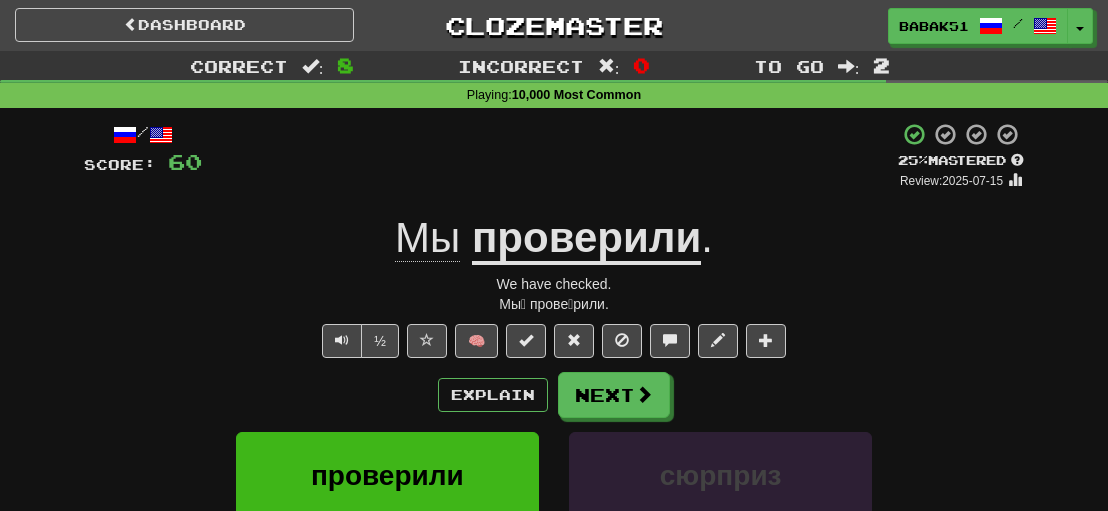 click on "Explain Next" at bounding box center (554, 395) 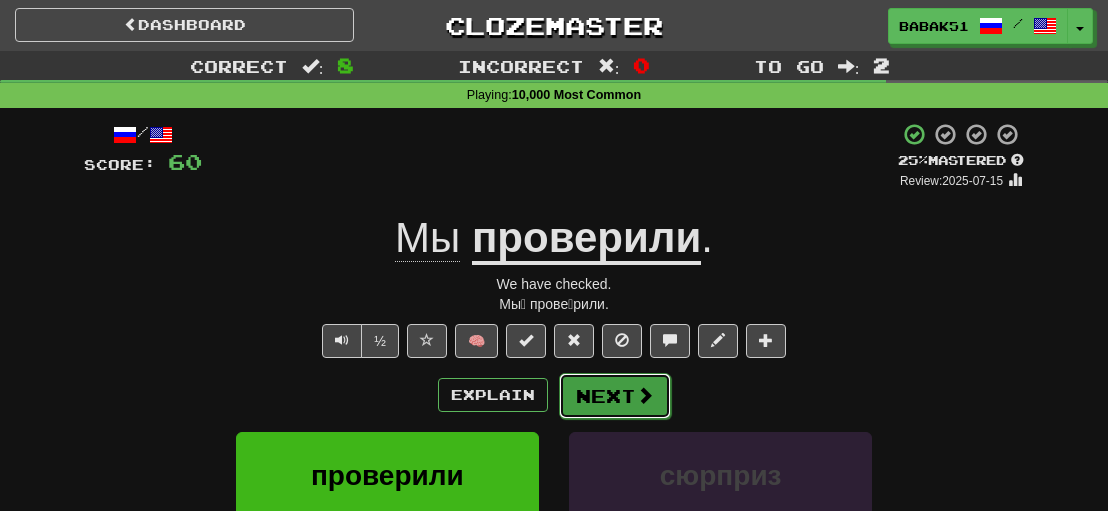 click on "Next" at bounding box center [615, 396] 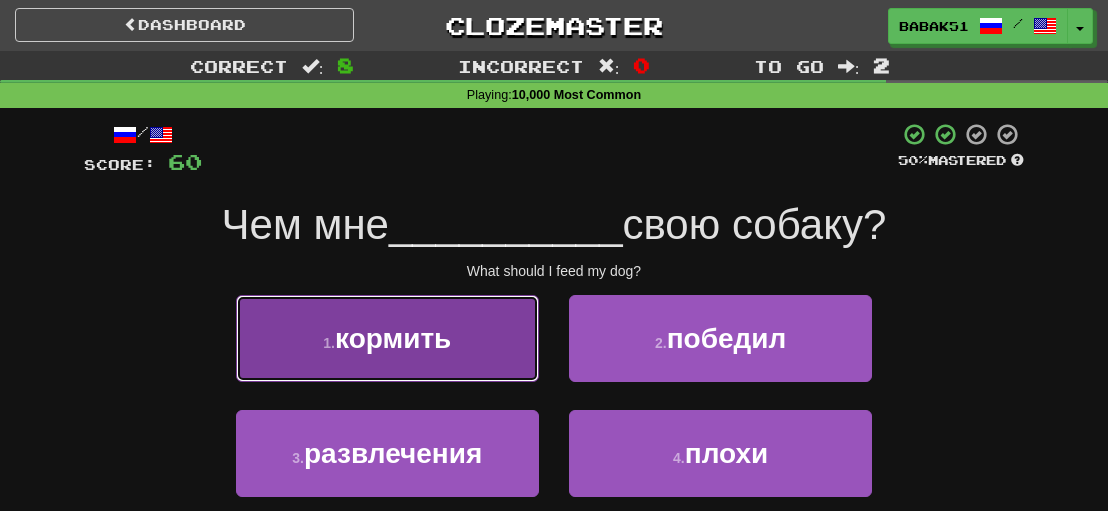 click on "1 .  кормить" at bounding box center [387, 338] 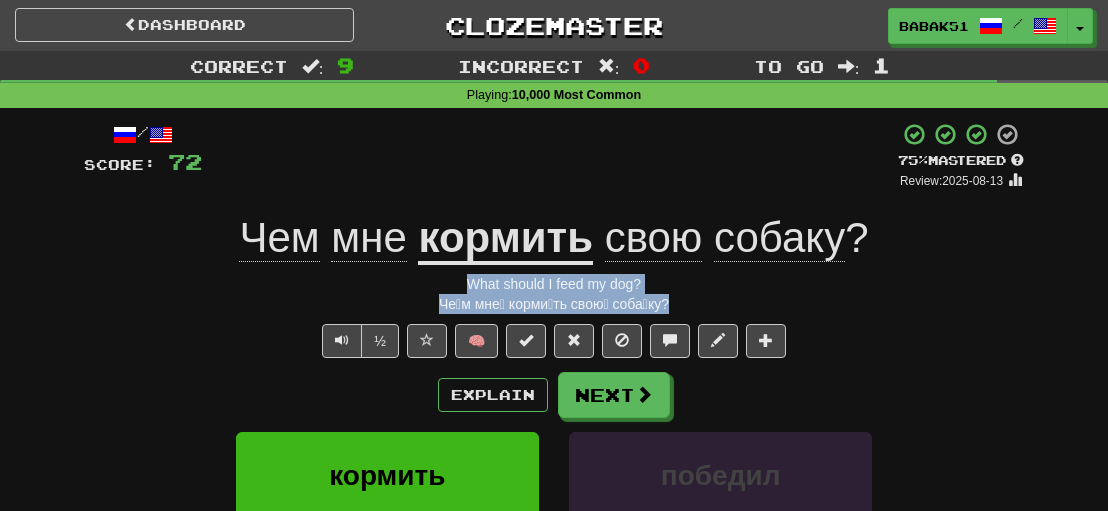 drag, startPoint x: 687, startPoint y: 304, endPoint x: 440, endPoint y: 285, distance: 247.72969 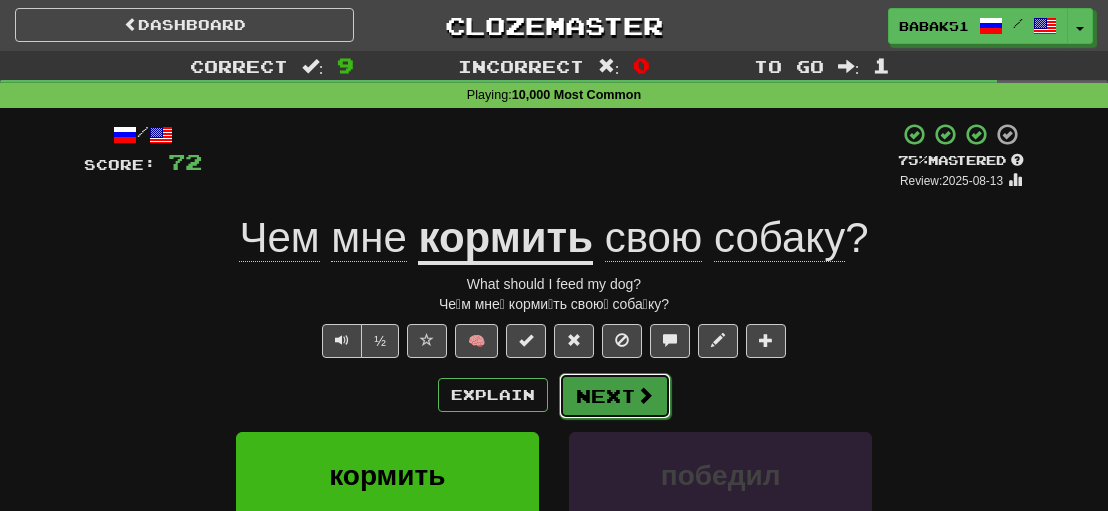 click at bounding box center [645, 395] 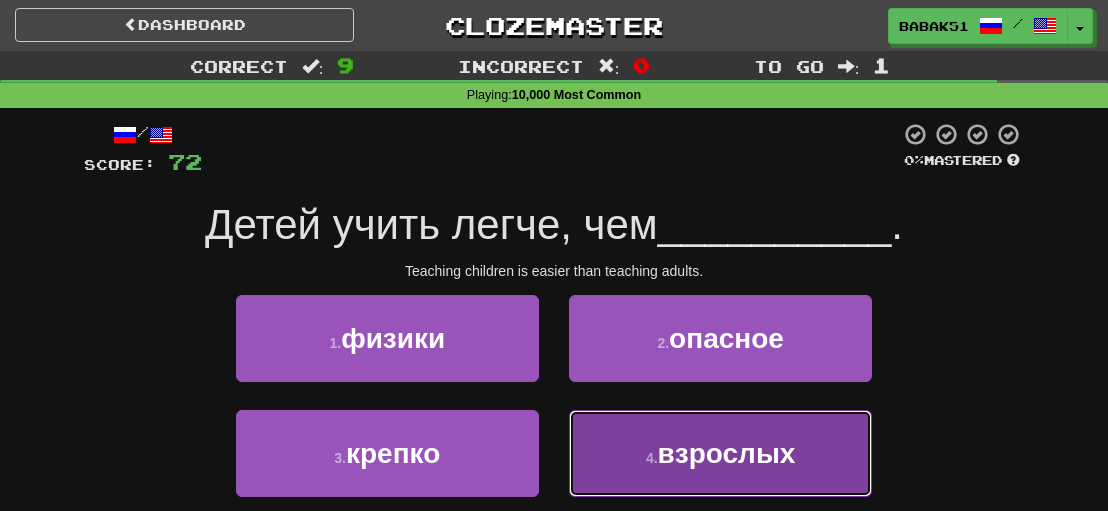 click on "взрослых" at bounding box center (727, 453) 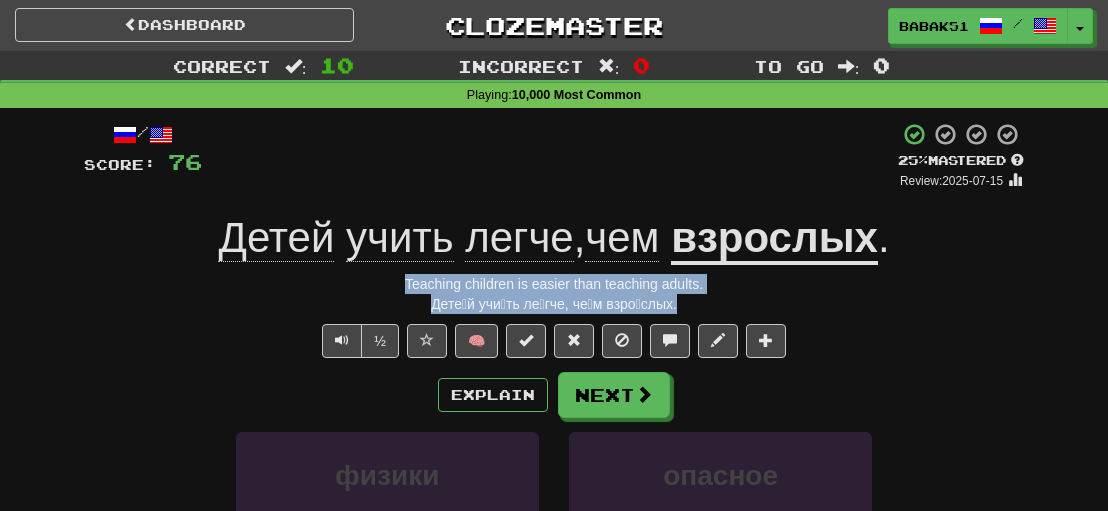 drag, startPoint x: 688, startPoint y: 312, endPoint x: 351, endPoint y: 277, distance: 338.81262 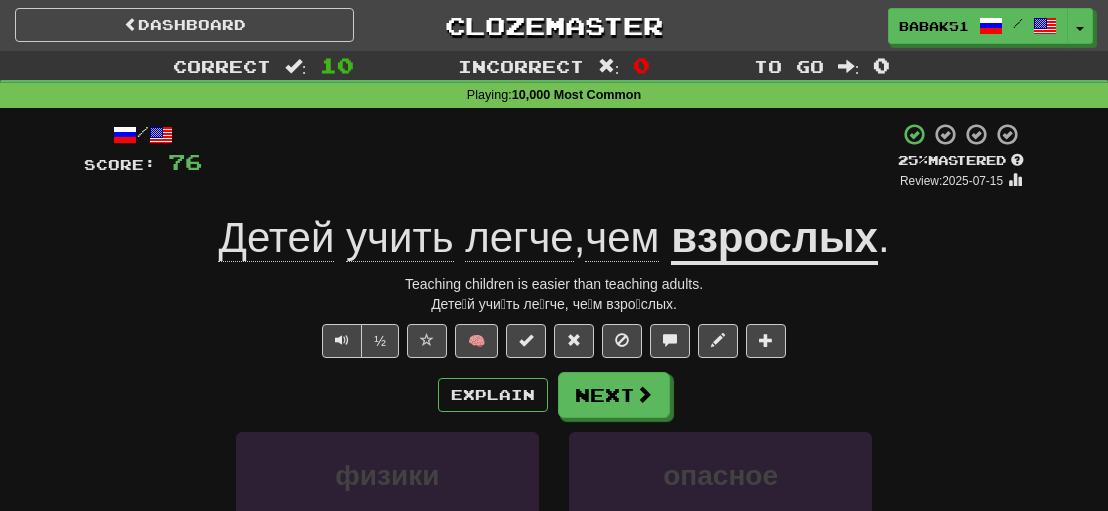 click on "Explain Next" at bounding box center (554, 395) 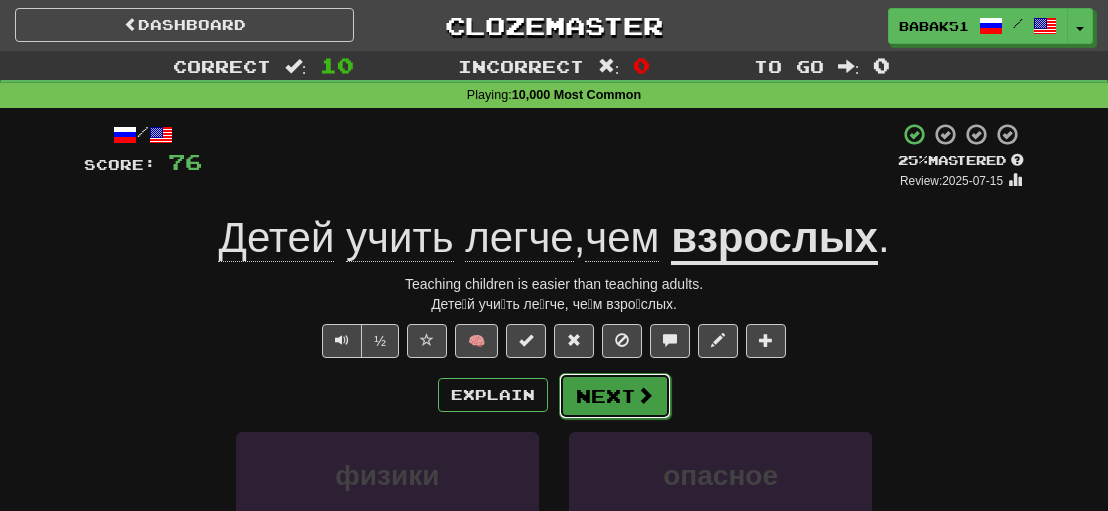 click on "Next" at bounding box center [615, 396] 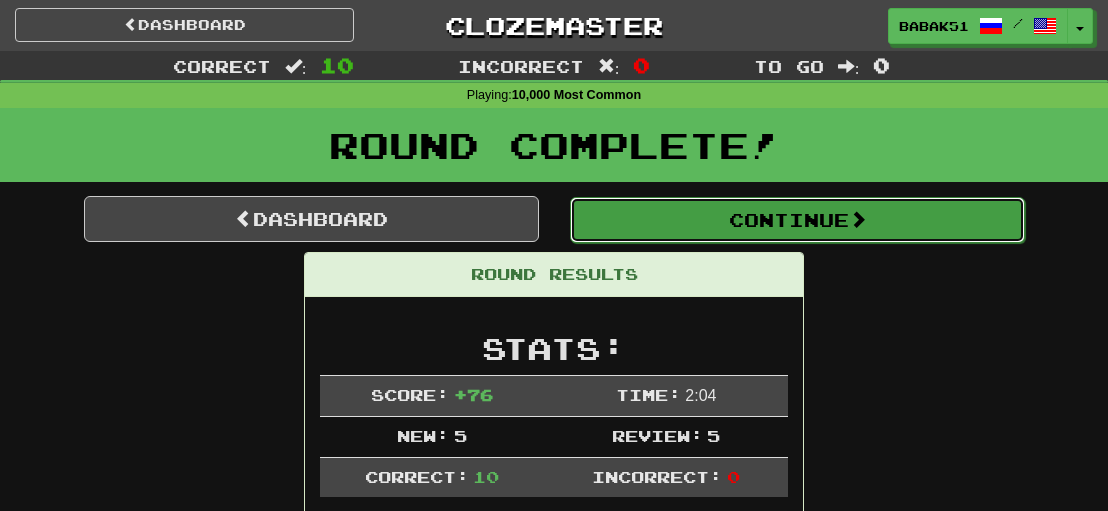 click on "Continue" at bounding box center [797, 220] 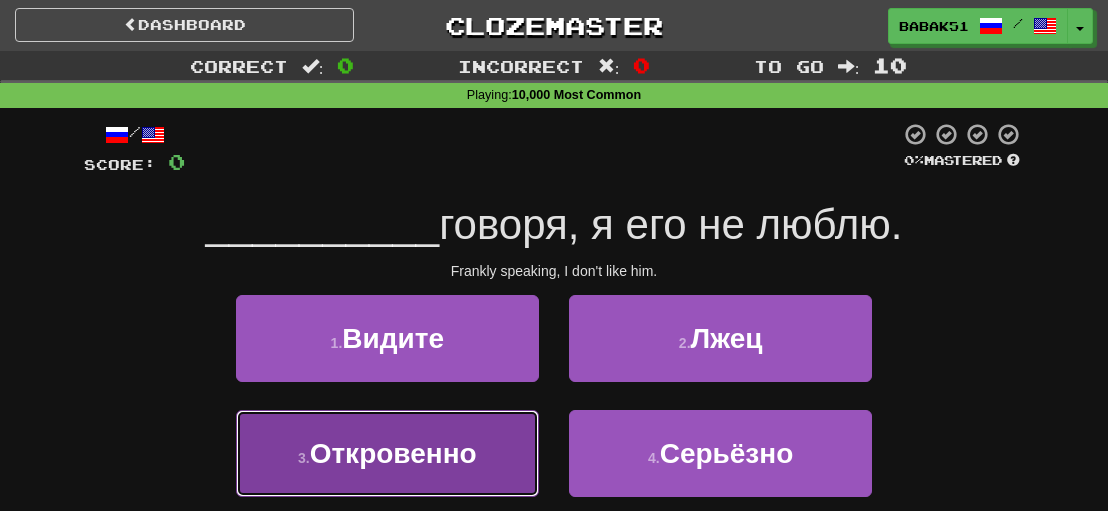 click on "Откровенно" at bounding box center (393, 453) 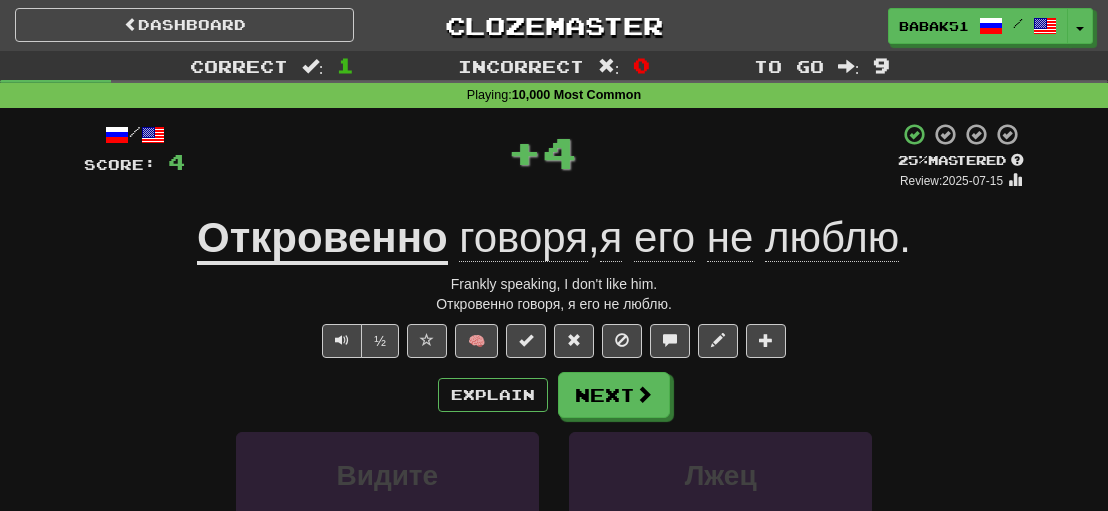 drag, startPoint x: 707, startPoint y: 301, endPoint x: 428, endPoint y: 288, distance: 279.3027 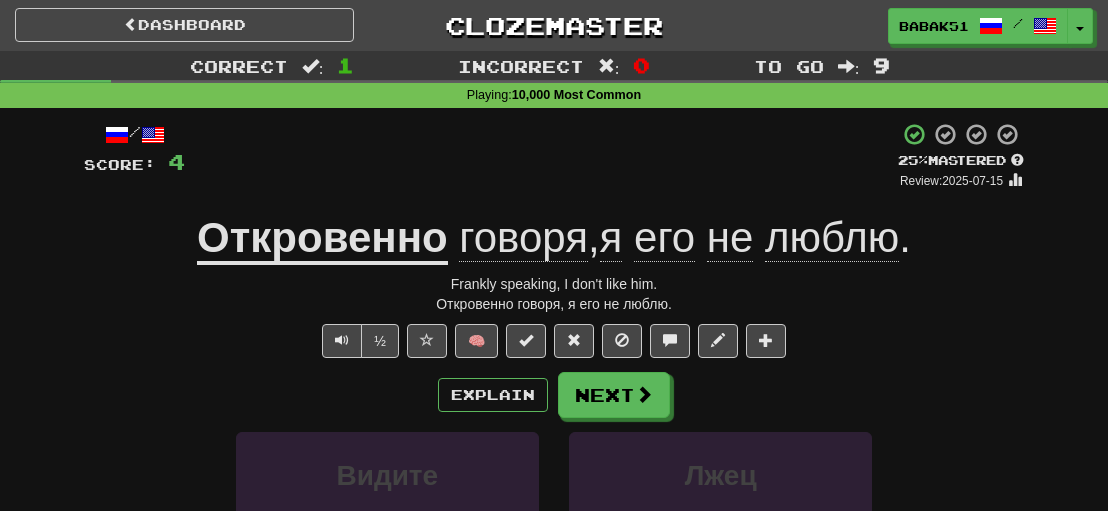 click on "/  Score:   4 + 4 25 %  Mastered Review:  2025-07-15 Открове́нно говоря́, я́ его́ не́ люблю́. Frankly speaking, I don't like him. Открове́нно говоря́, я́ его́ не́ люблю́. ½ 🧠 Explain Next Видите Лжец Откровенно Серьёзно Learn more: Видите Лжец Откровенно Серьёзно  Help!  Report Sentence Source" at bounding box center (554, 452) 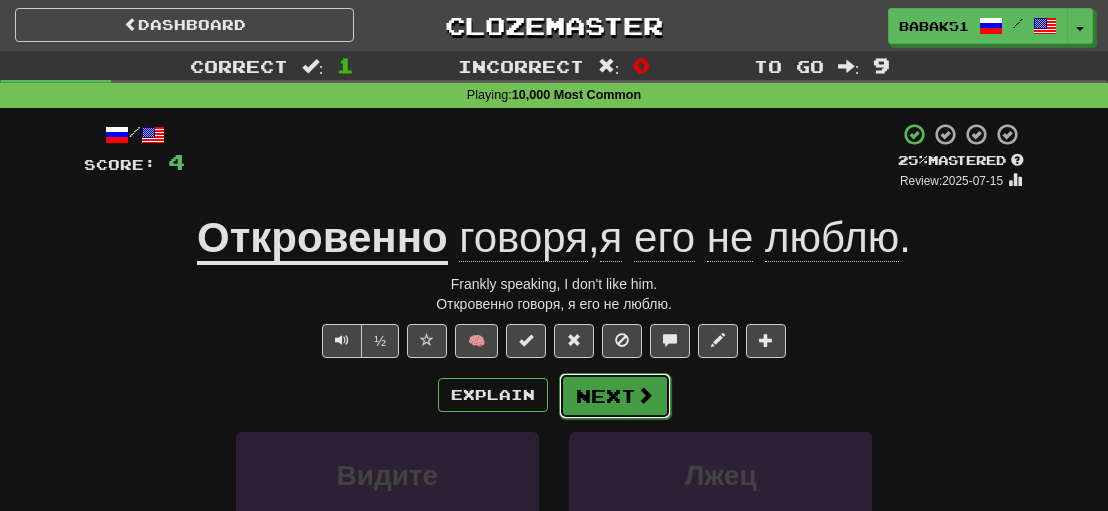 click on "Next" at bounding box center (615, 396) 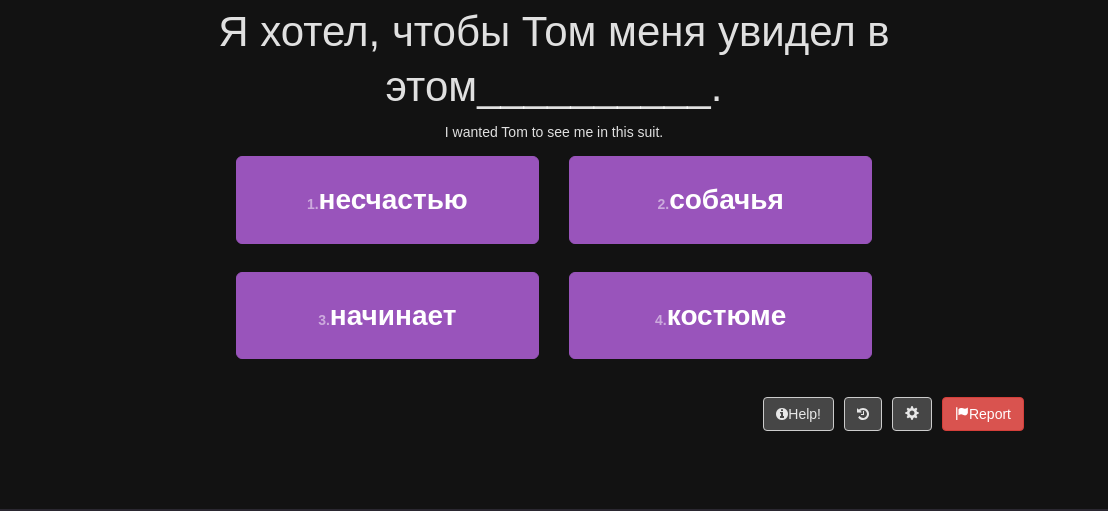 scroll, scrollTop: 200, scrollLeft: 0, axis: vertical 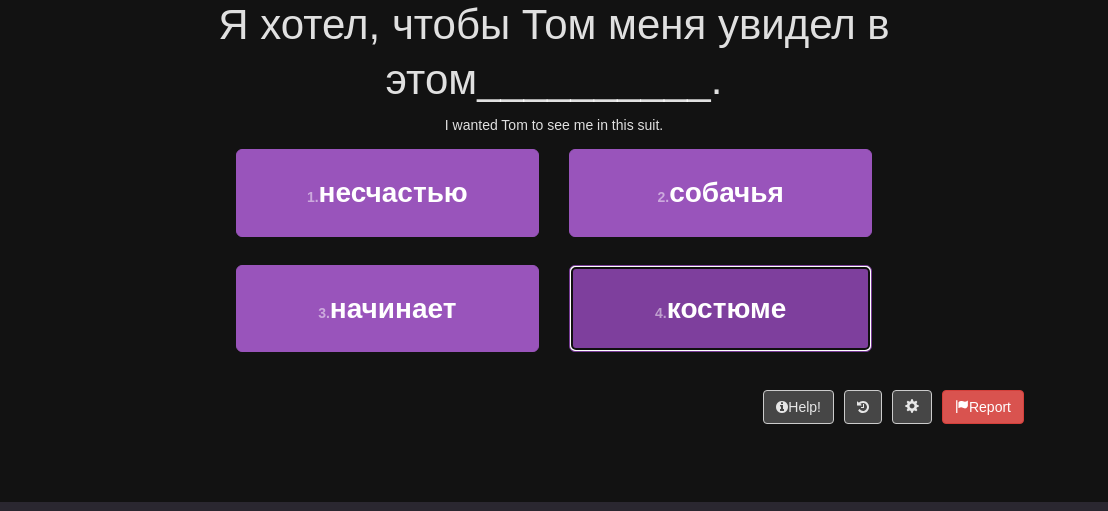 click on "4 .  костюме" at bounding box center [720, 308] 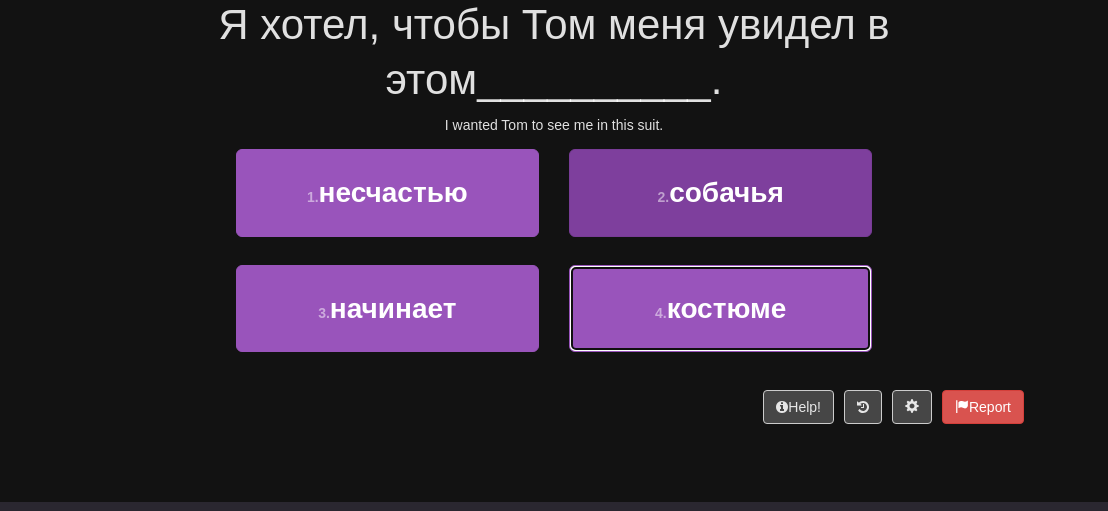 scroll, scrollTop: 212, scrollLeft: 0, axis: vertical 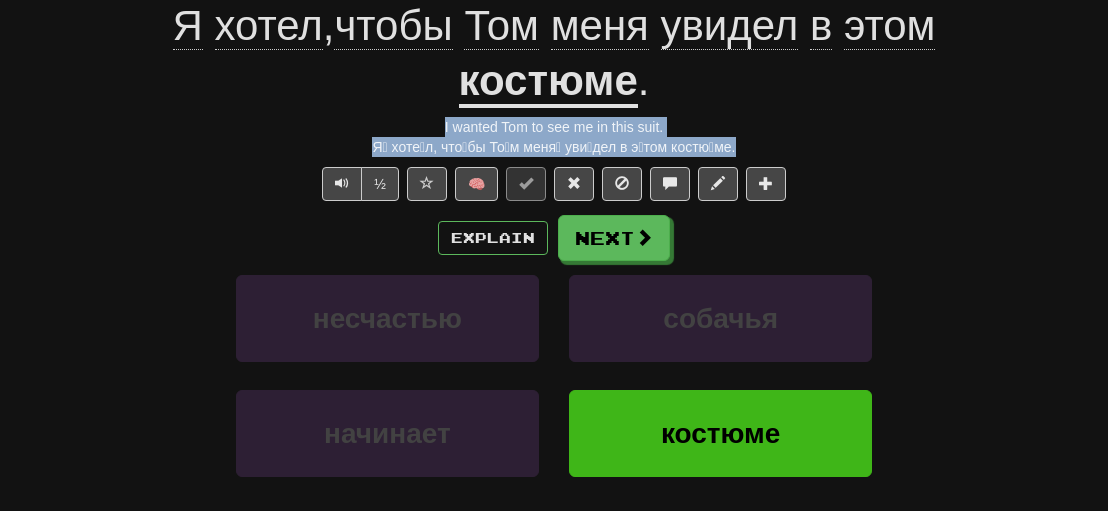 drag, startPoint x: 746, startPoint y: 147, endPoint x: 366, endPoint y: 128, distance: 380.4747 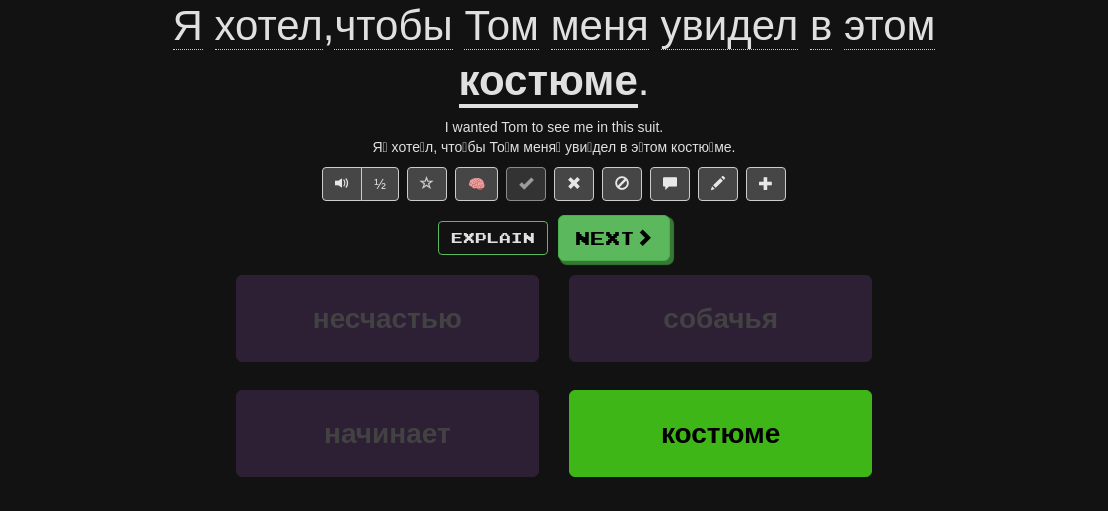 drag, startPoint x: 940, startPoint y: 268, endPoint x: 956, endPoint y: 270, distance: 16.124516 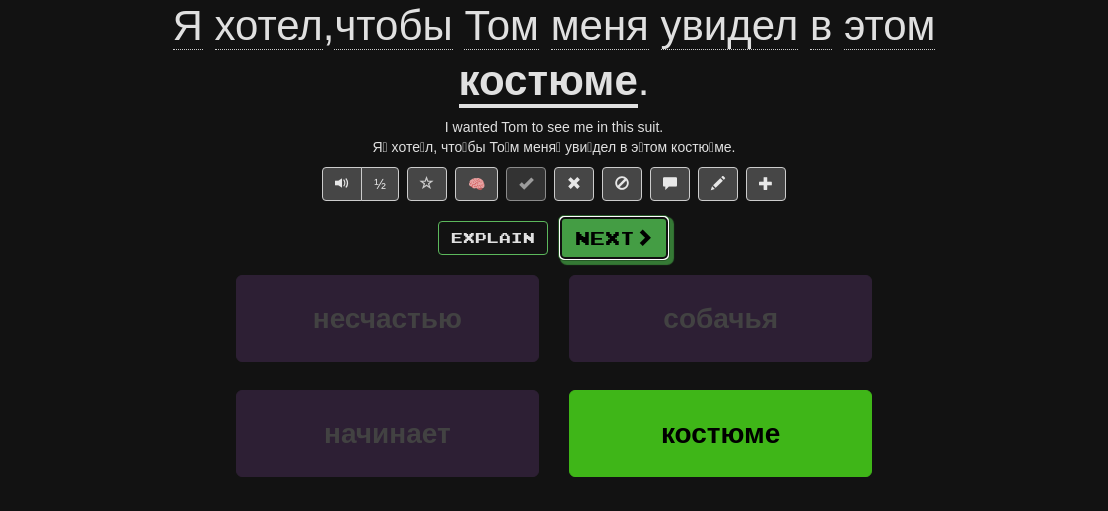 click on "Explain Next" at bounding box center [554, 238] 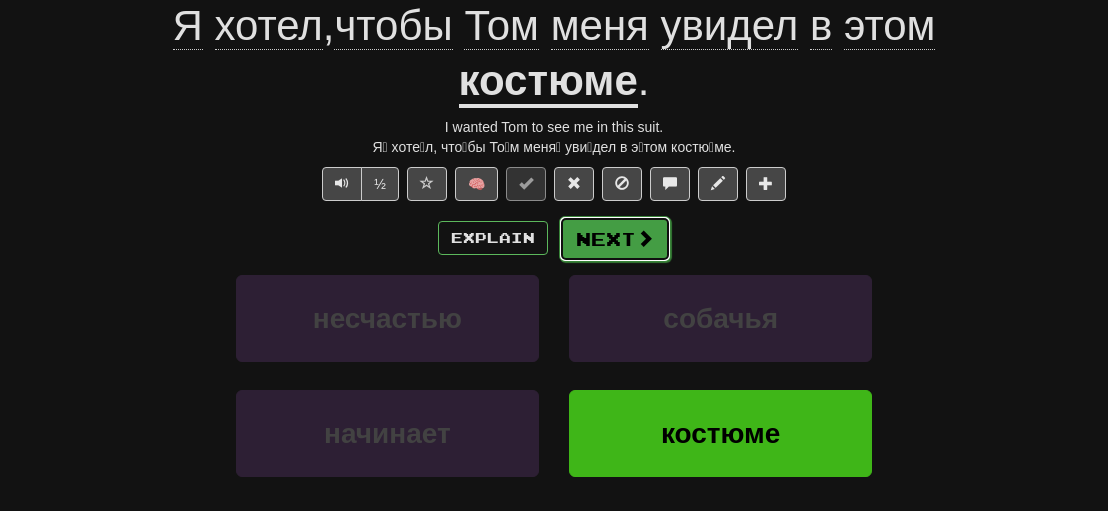 click at bounding box center [645, 238] 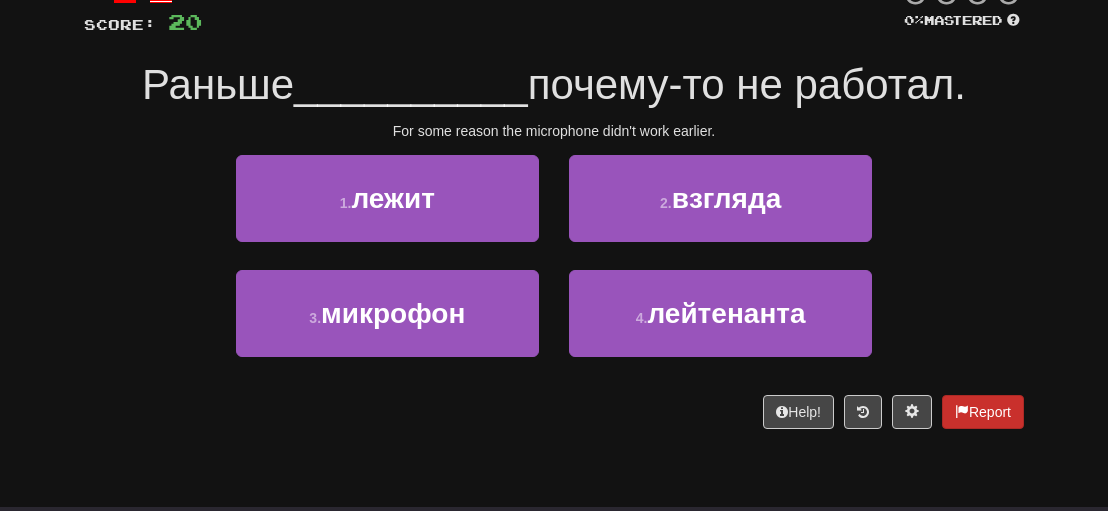 scroll, scrollTop: 100, scrollLeft: 0, axis: vertical 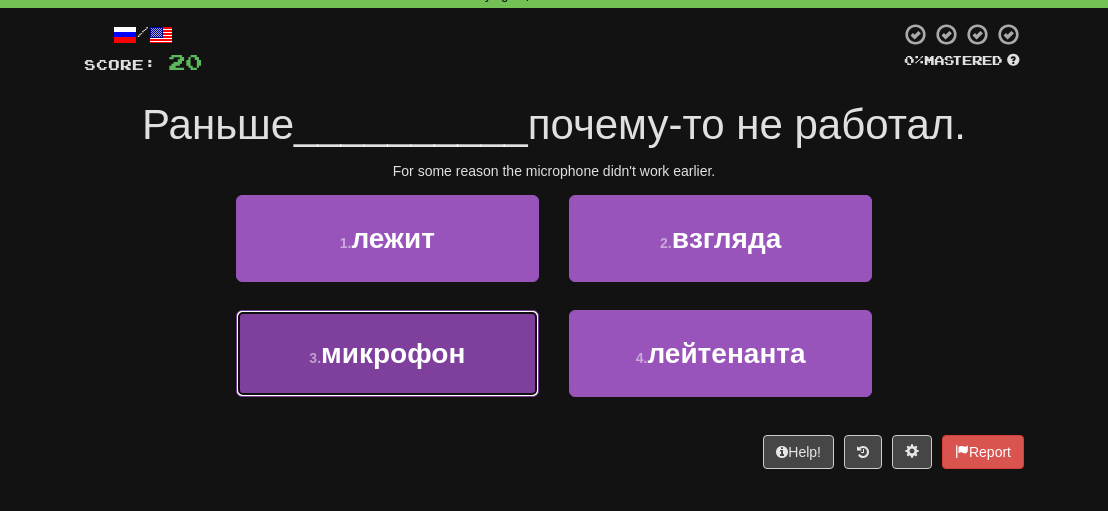 click on "микрофон" at bounding box center [393, 353] 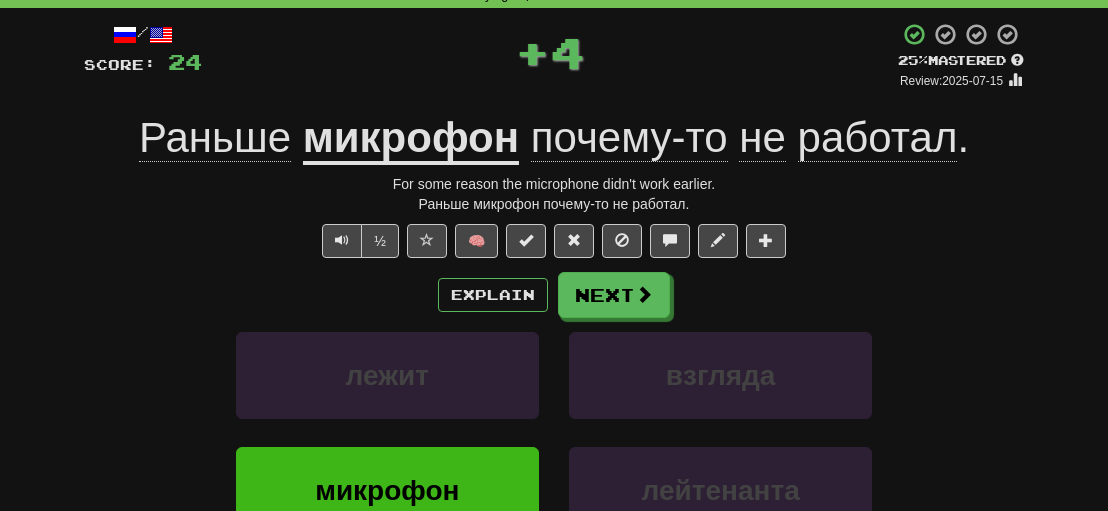 drag, startPoint x: 725, startPoint y: 203, endPoint x: 335, endPoint y: 179, distance: 390.73776 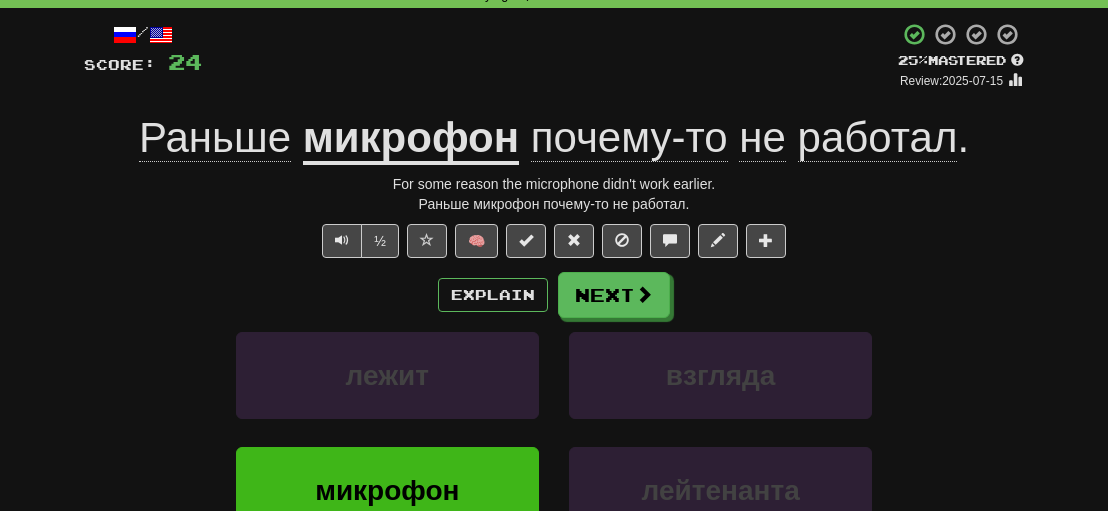 click on "лежит взгляда" at bounding box center [554, 389] 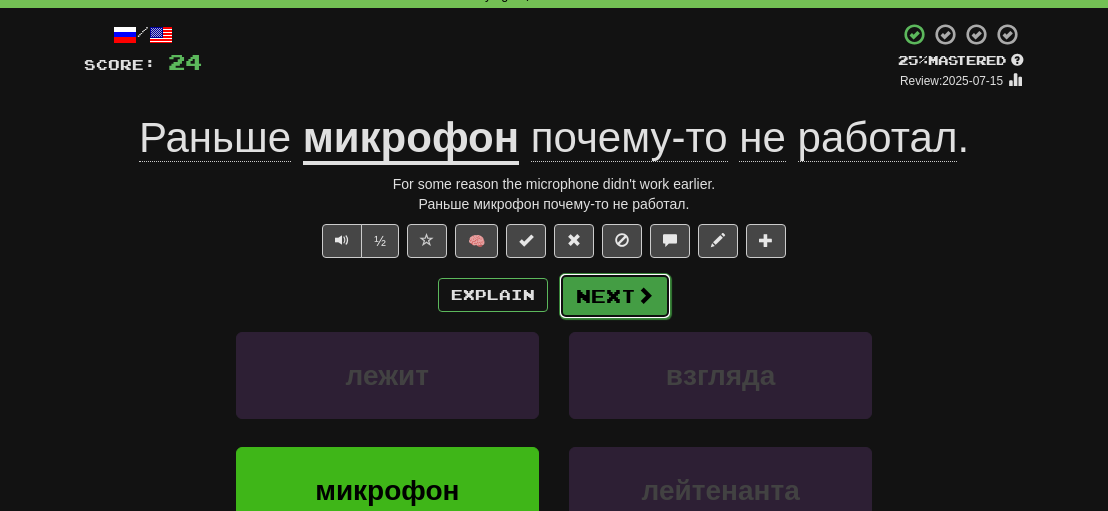 click on "Next" at bounding box center (615, 296) 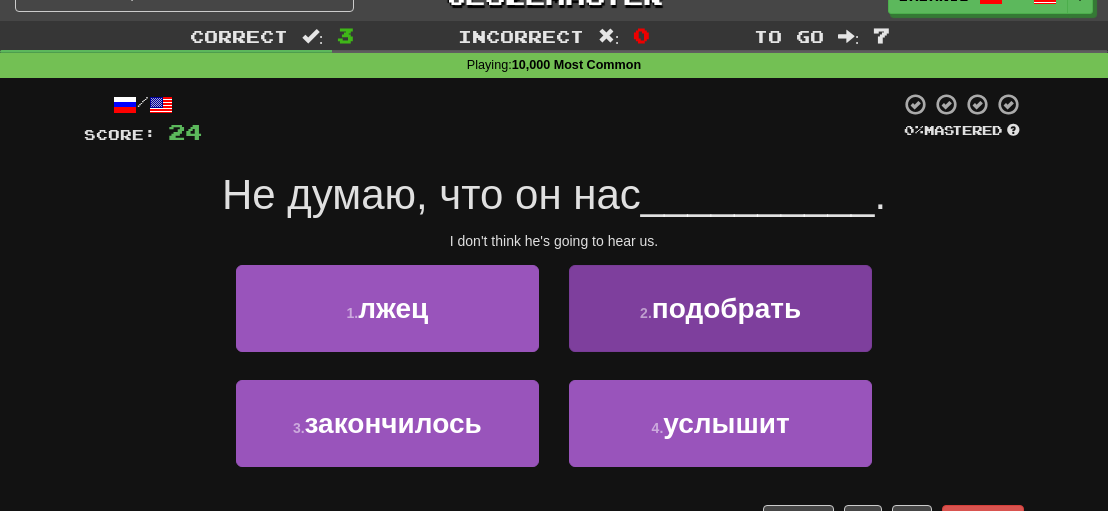 scroll, scrollTop: 0, scrollLeft: 0, axis: both 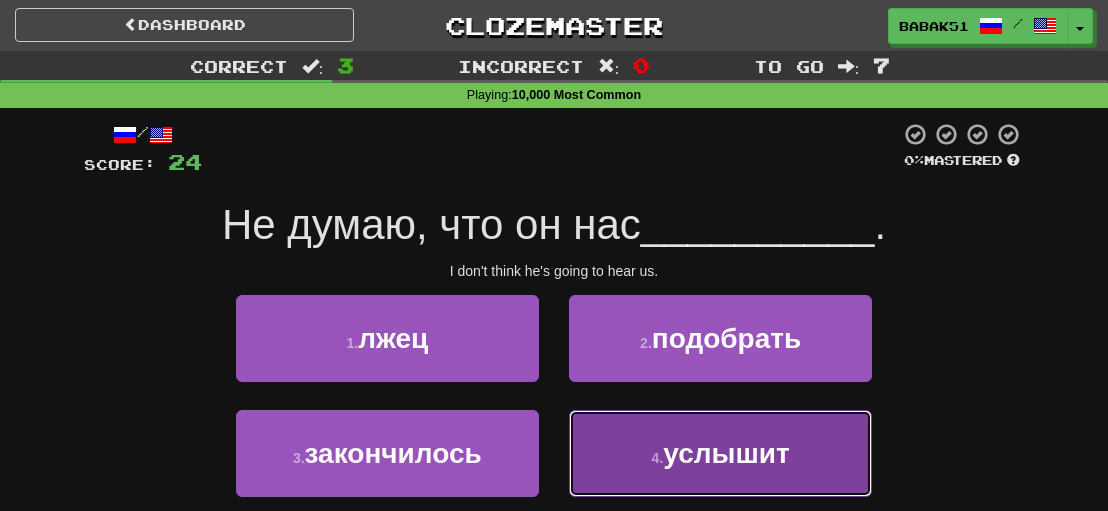 click on "услышит" at bounding box center (726, 453) 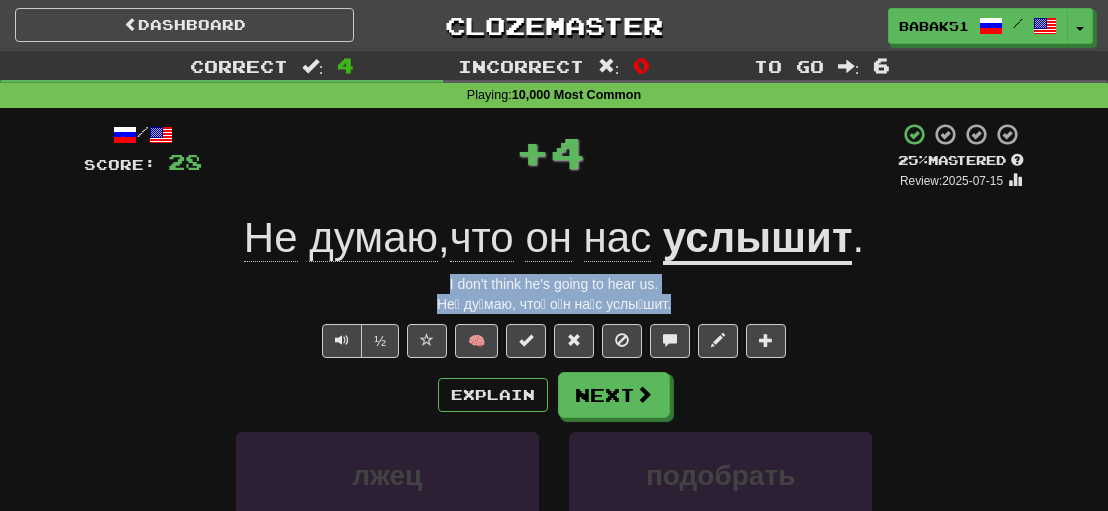 drag, startPoint x: 670, startPoint y: 299, endPoint x: 416, endPoint y: 272, distance: 255.43102 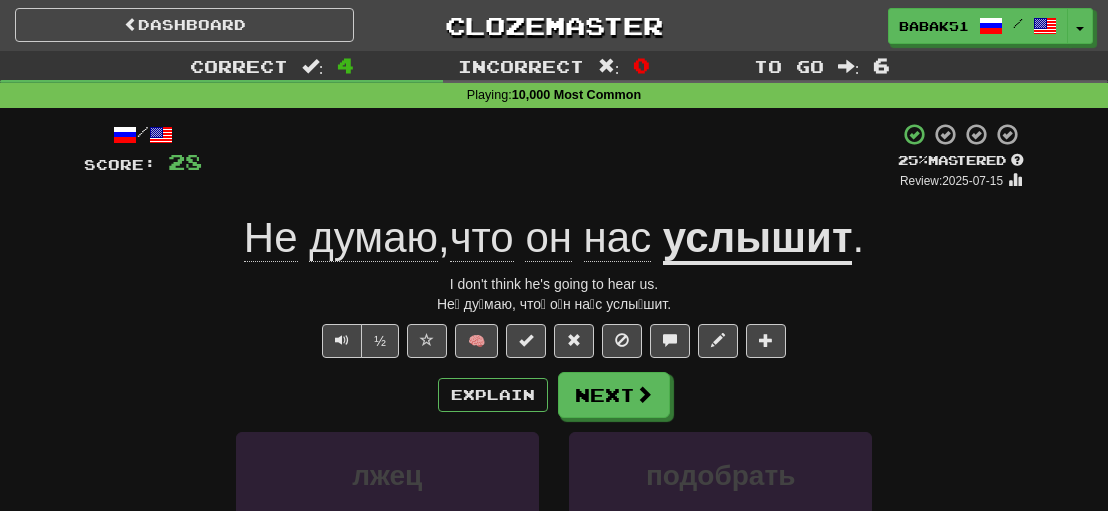 drag, startPoint x: 1012, startPoint y: 320, endPoint x: 998, endPoint y: 334, distance: 19.79899 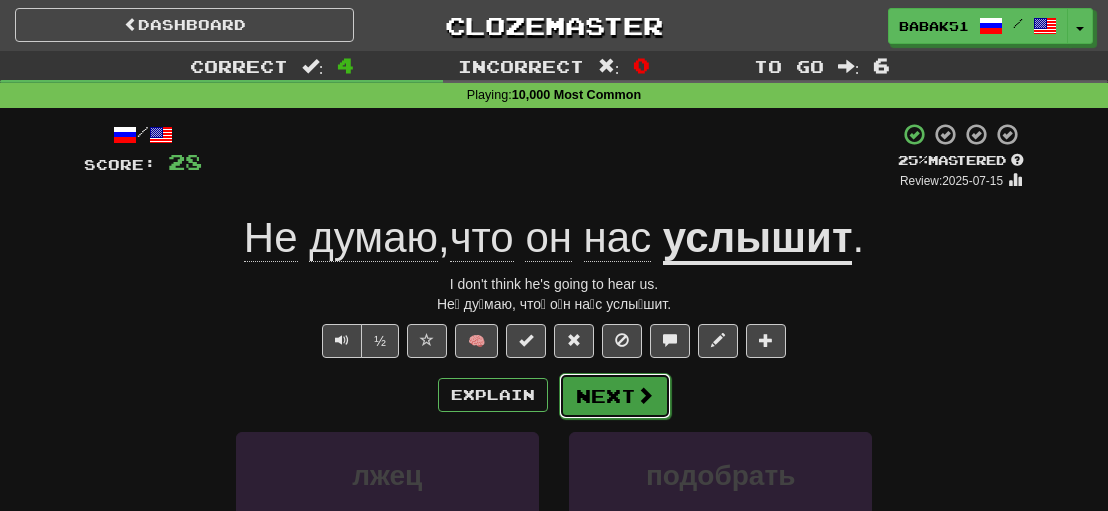 click on "Next" at bounding box center [615, 396] 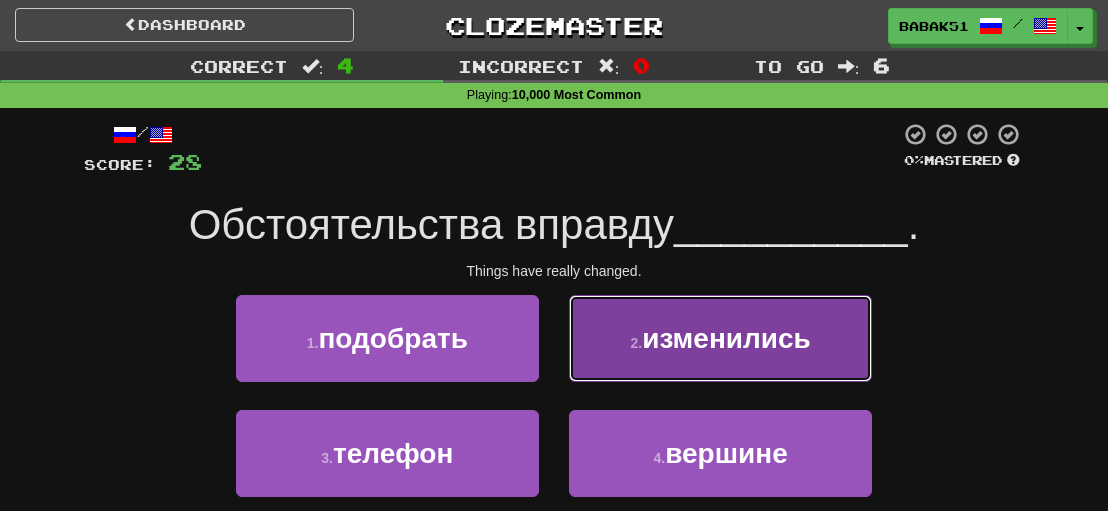 click on "2 .  изменились" at bounding box center (720, 338) 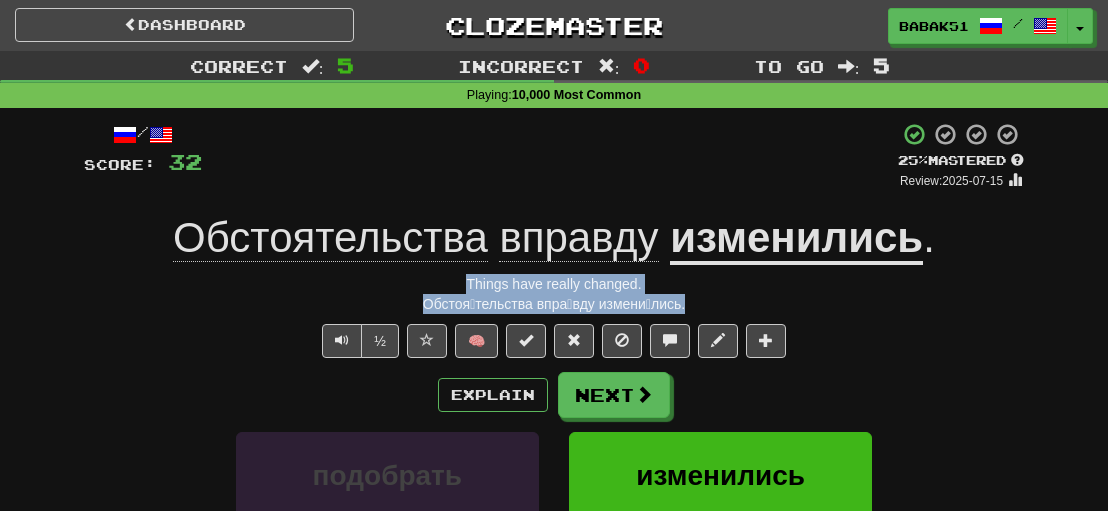 drag, startPoint x: 693, startPoint y: 307, endPoint x: 412, endPoint y: 292, distance: 281.4001 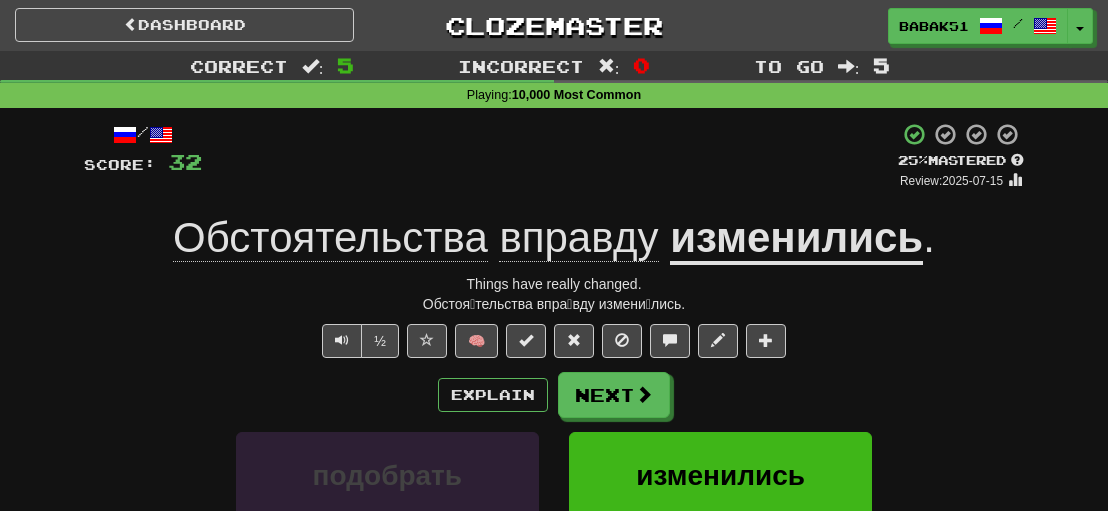 click on "Explain Next" at bounding box center [554, 395] 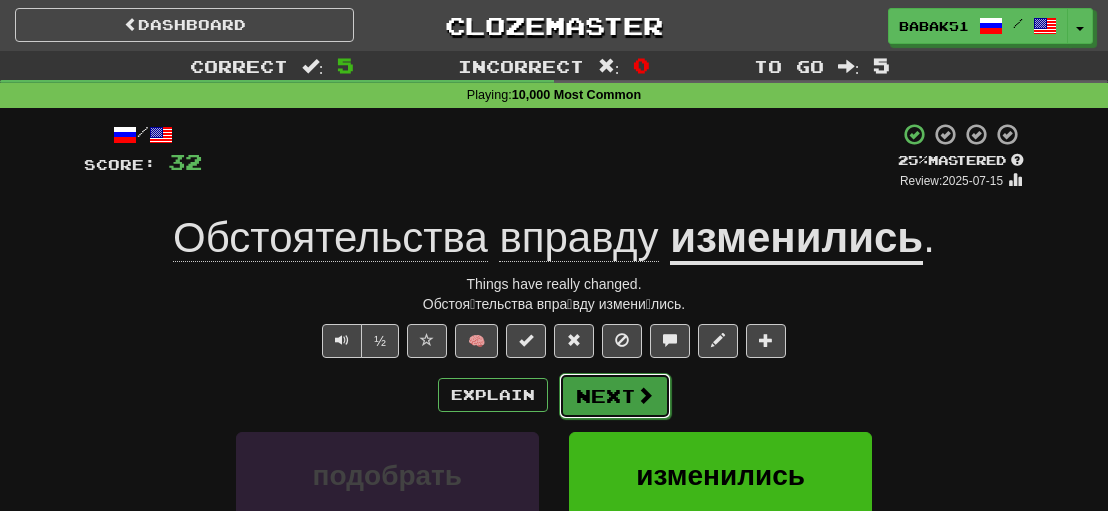 click on "Next" at bounding box center (615, 396) 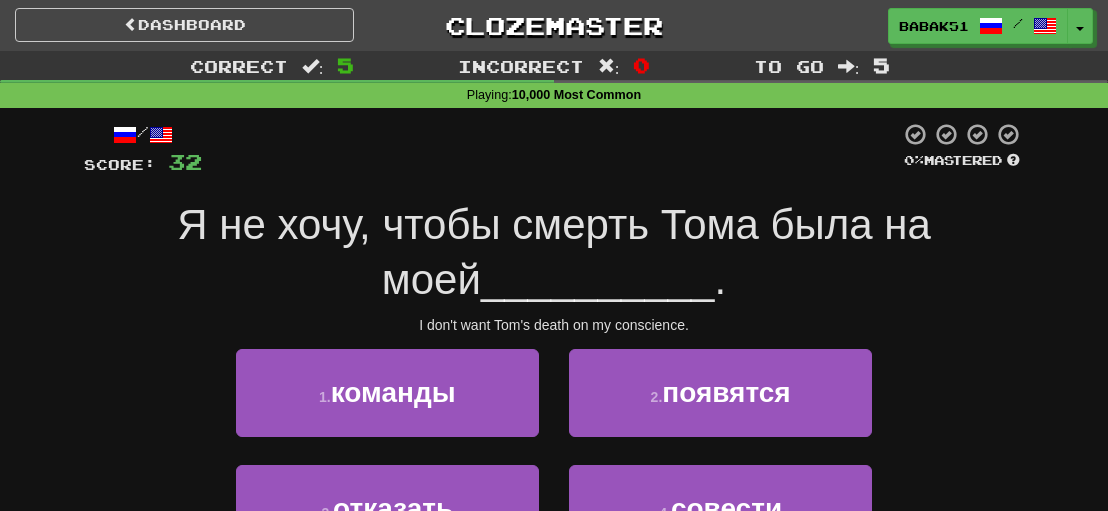 scroll, scrollTop: 100, scrollLeft: 0, axis: vertical 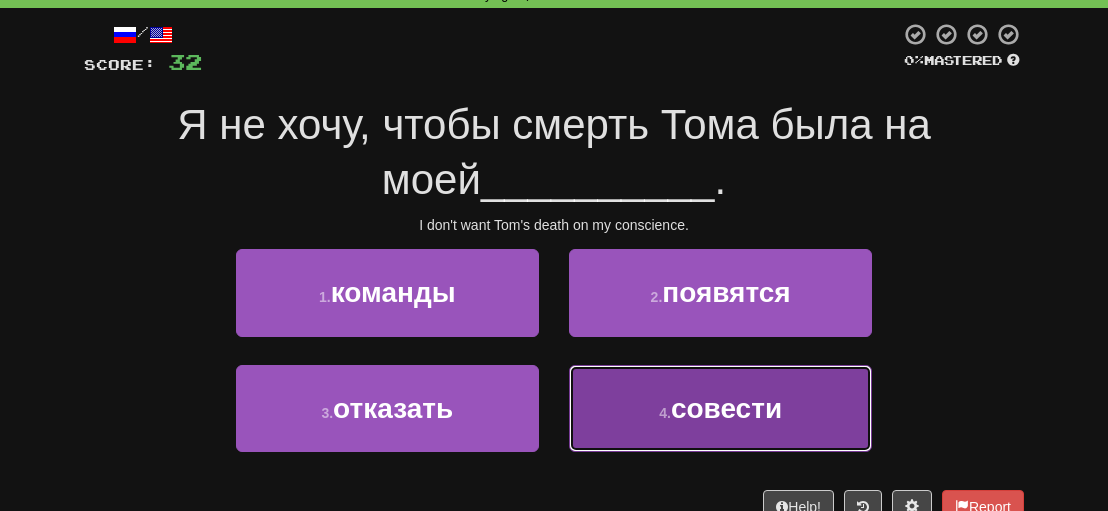 click on "совести" at bounding box center [726, 408] 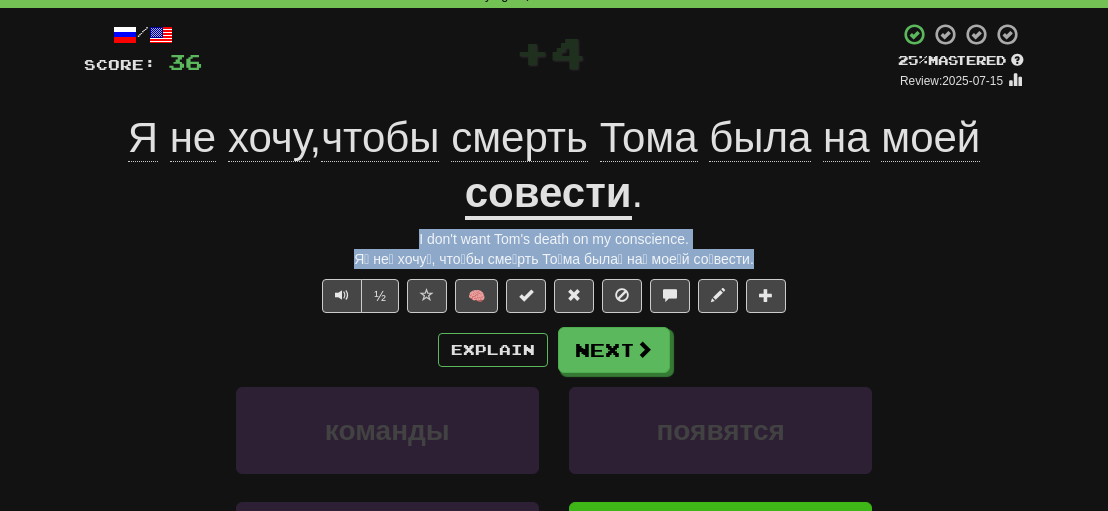 drag, startPoint x: 742, startPoint y: 251, endPoint x: 393, endPoint y: 233, distance: 349.46387 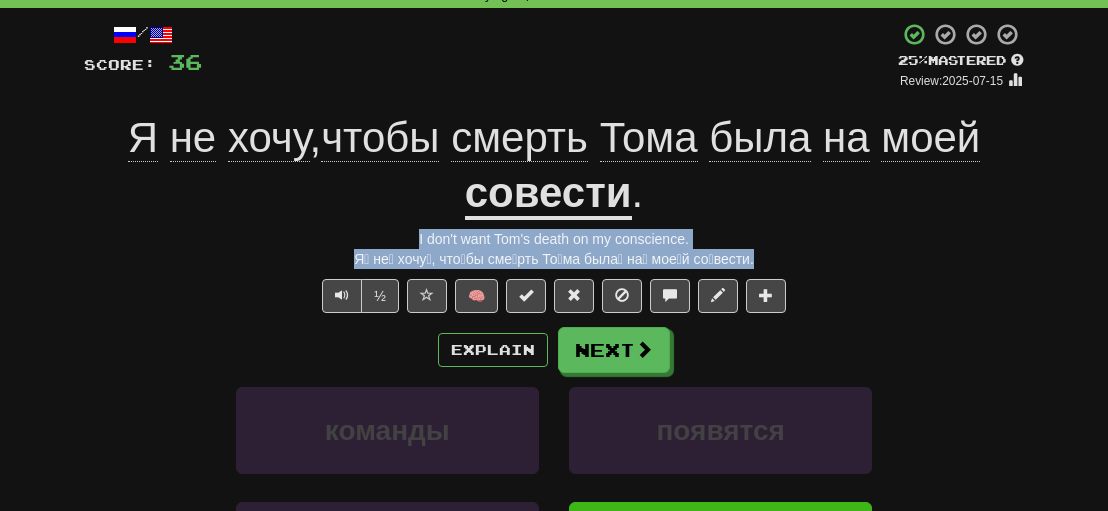 click on "/  Score:   36 + 4 25 %  Mastered Review:  2025-07-15 Я   не   хочу ,  чтобы   смерть   [PERSON]   была   на   моей   совести . I don't want [PERSON]'s death on my conscience. Я́ не́ хочу́, что́бы сме́рть [PERSON] была́ на́ мое́й со́вести. ½ 🧠 Explain Next команды появятся отказать совести Learn more: команды появятся отказать совести  Help!  Report Sentence Source" at bounding box center [554, 372] 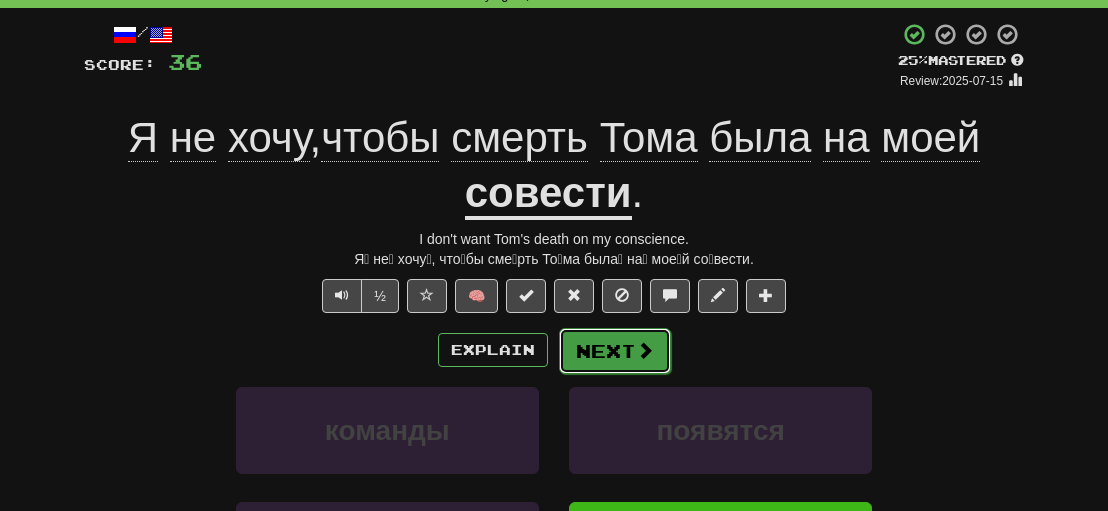 click on "Next" at bounding box center (615, 351) 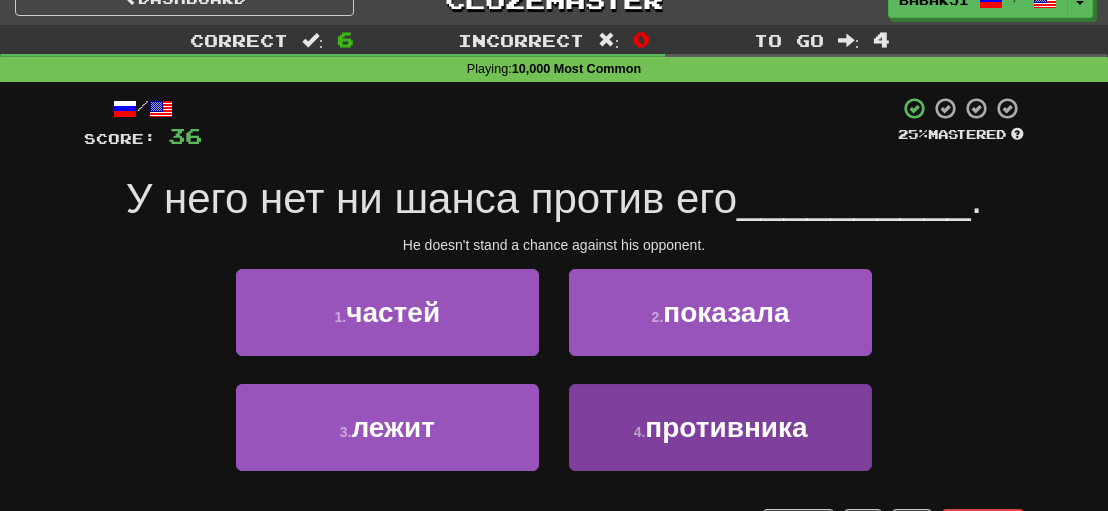 scroll, scrollTop: 0, scrollLeft: 0, axis: both 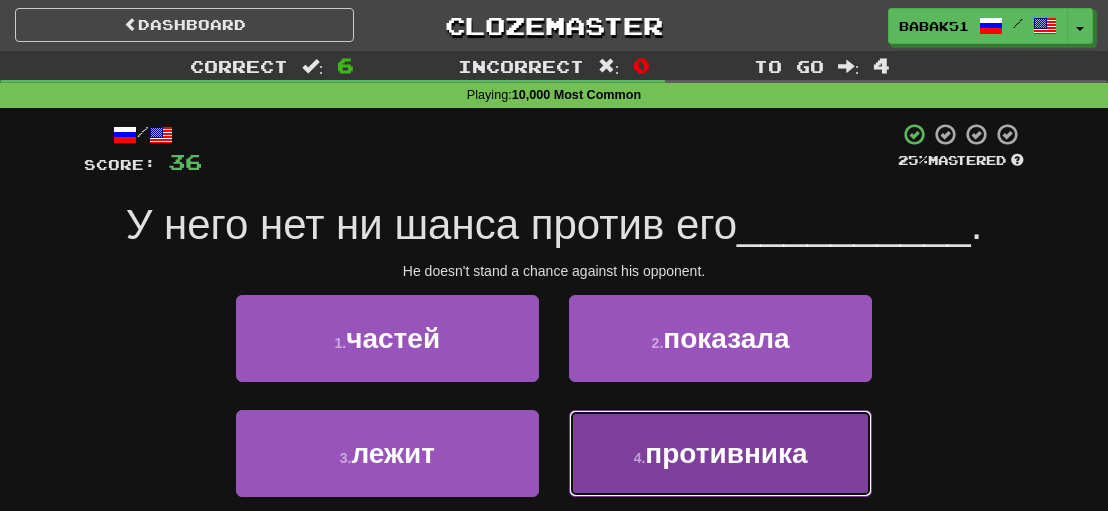 click on "противника" at bounding box center [726, 453] 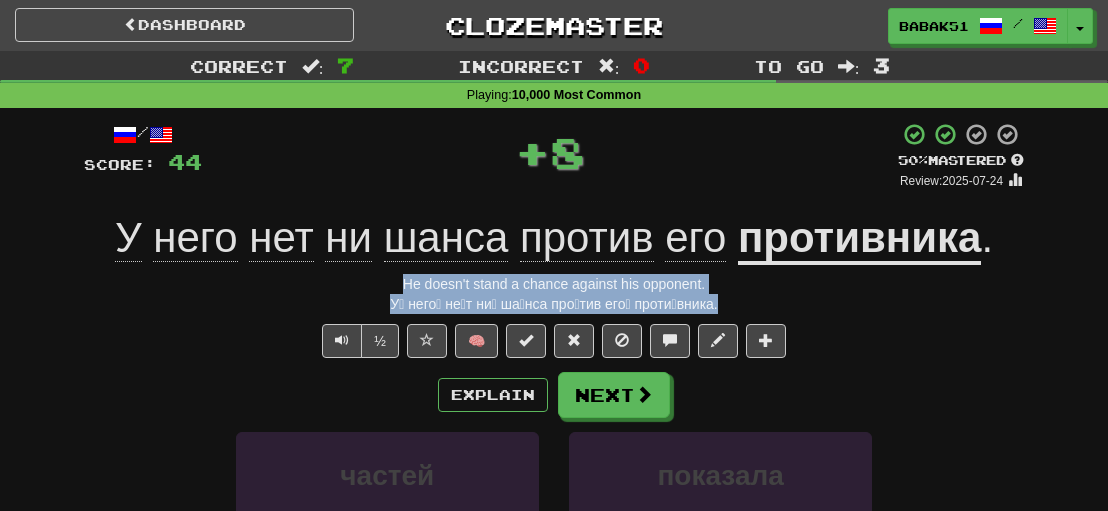 drag, startPoint x: 704, startPoint y: 305, endPoint x: 406, endPoint y: 285, distance: 298.67038 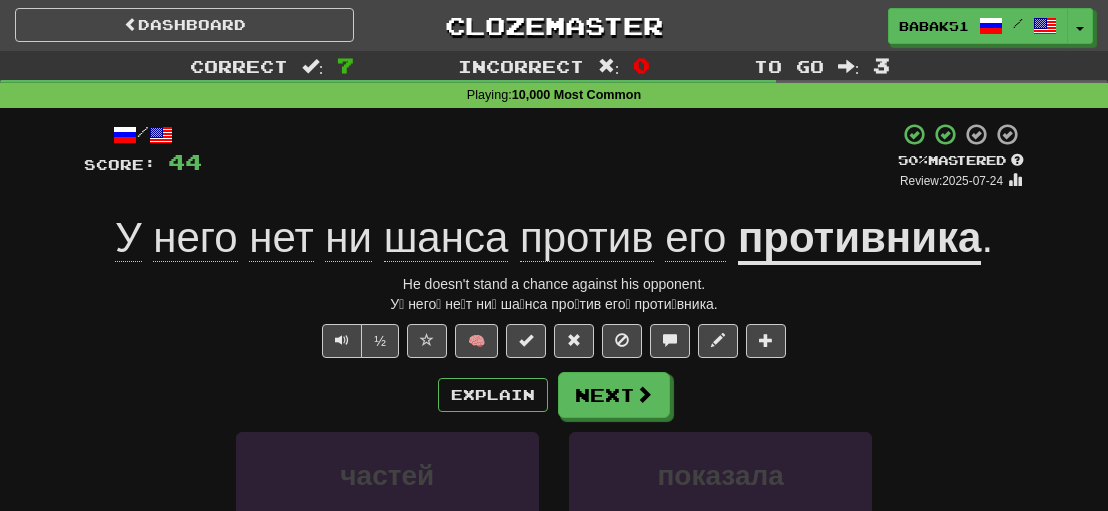 click on "Explain Next" at bounding box center [554, 395] 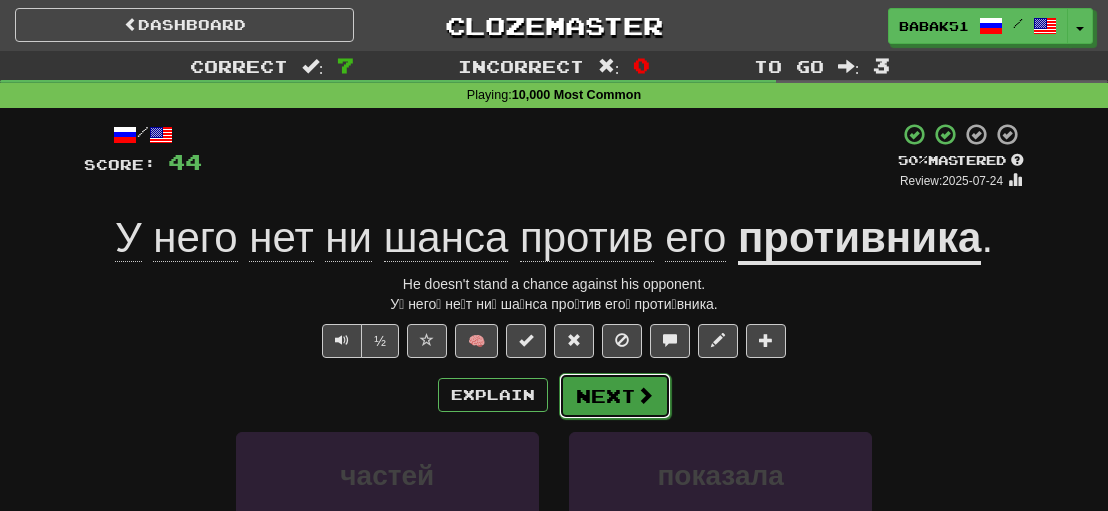 click on "Next" at bounding box center (615, 396) 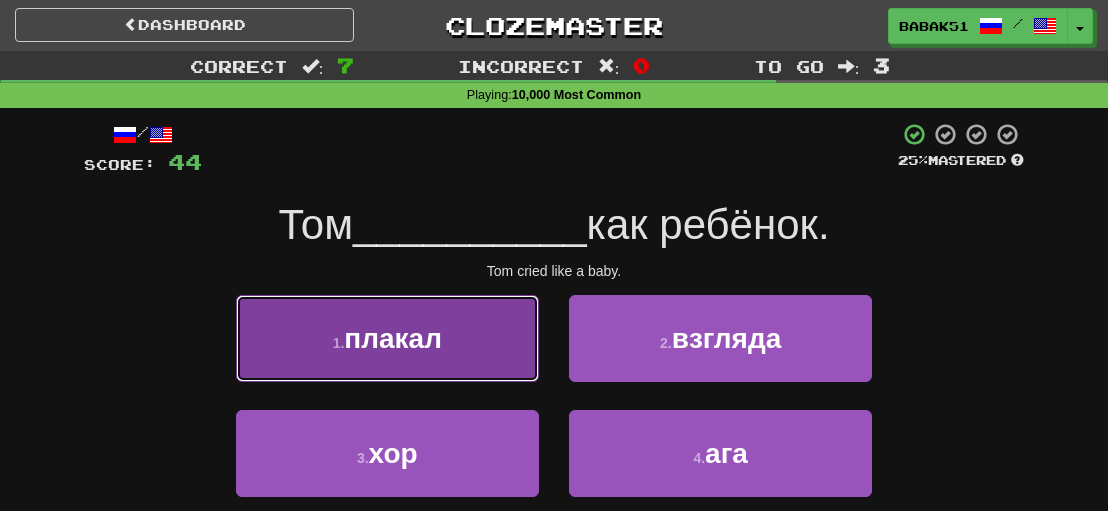 click on "1 .  плакал" at bounding box center [387, 338] 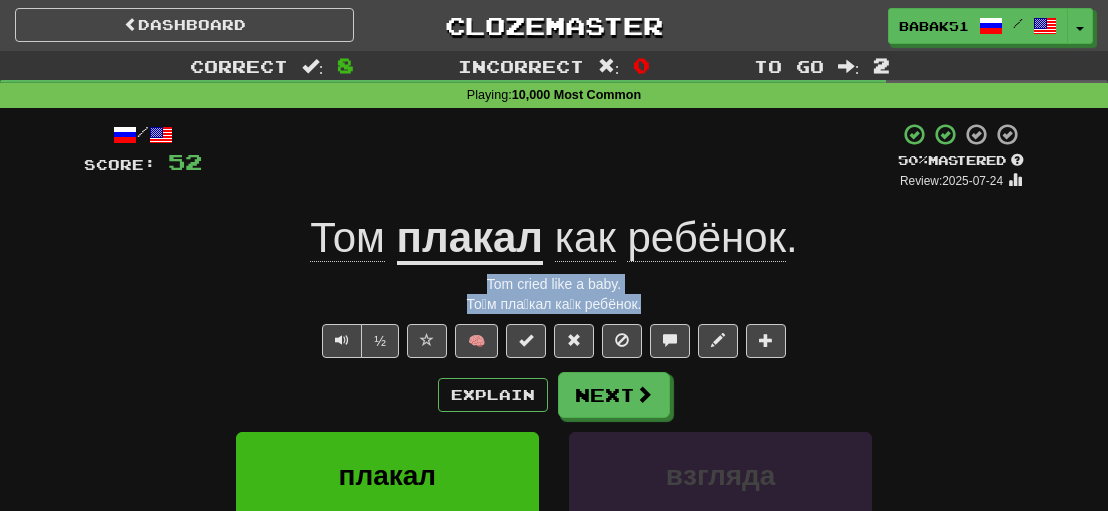 drag, startPoint x: 648, startPoint y: 307, endPoint x: 462, endPoint y: 277, distance: 188.40382 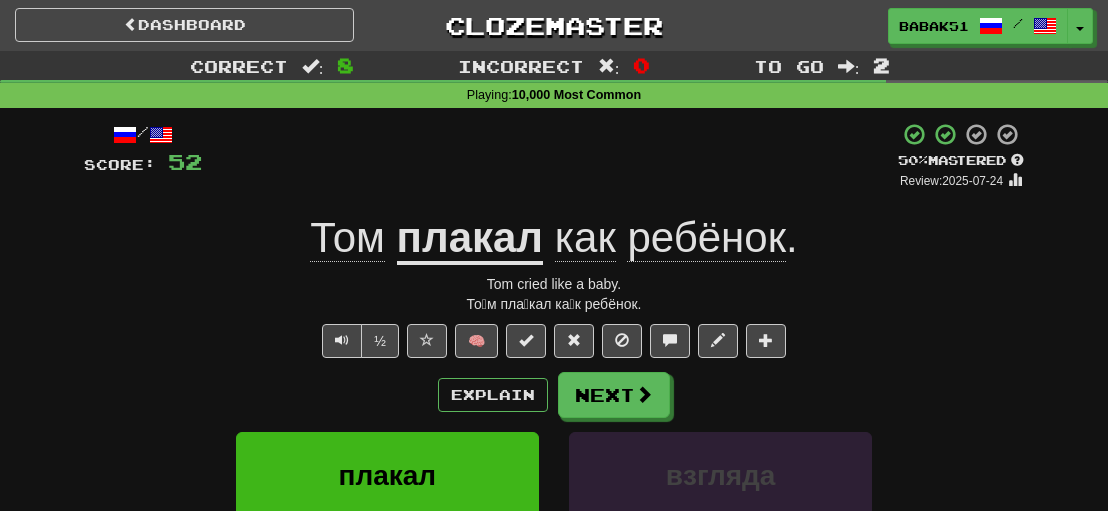 click on "Explain Next" at bounding box center (554, 395) 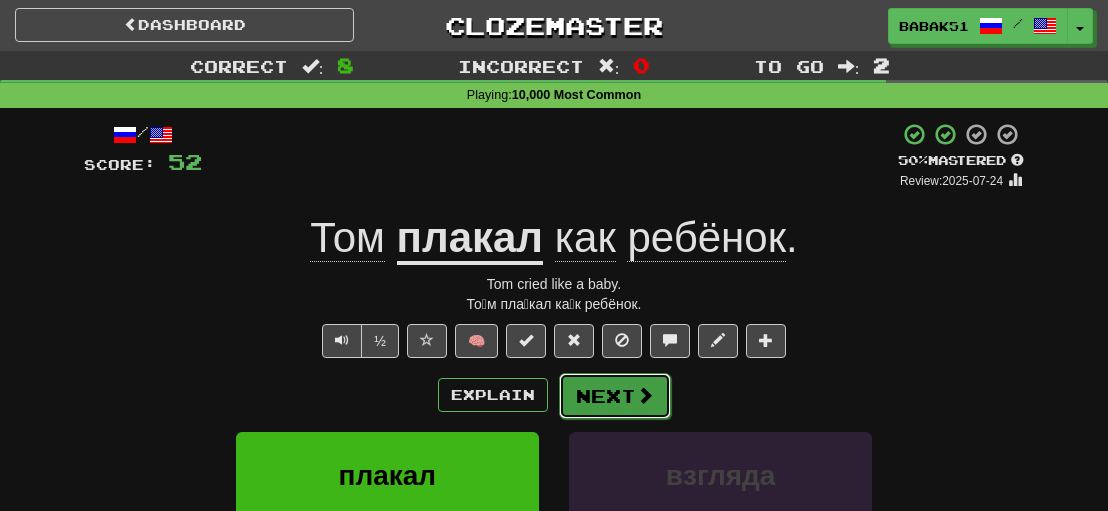 click on "Next" at bounding box center [615, 396] 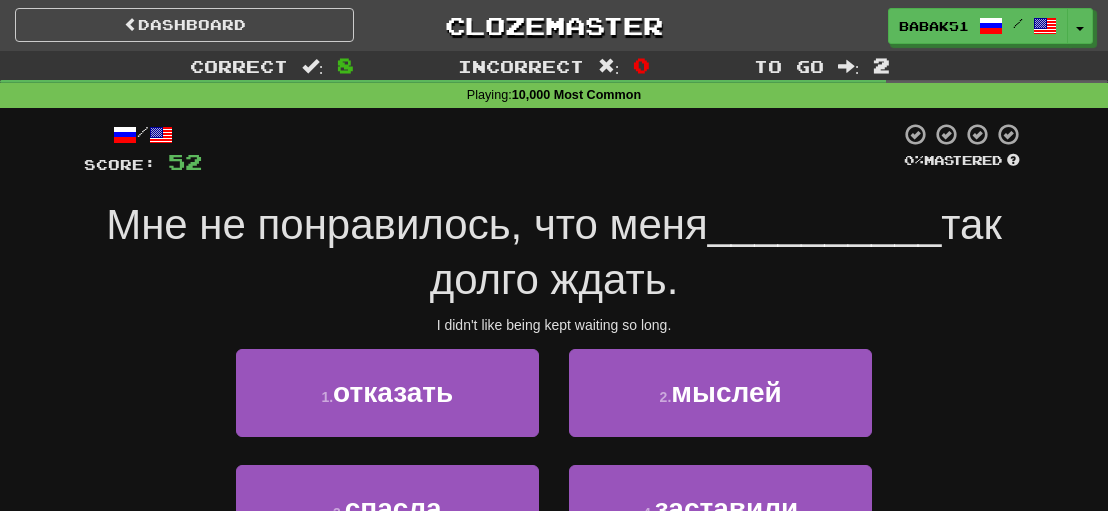 scroll, scrollTop: 100, scrollLeft: 0, axis: vertical 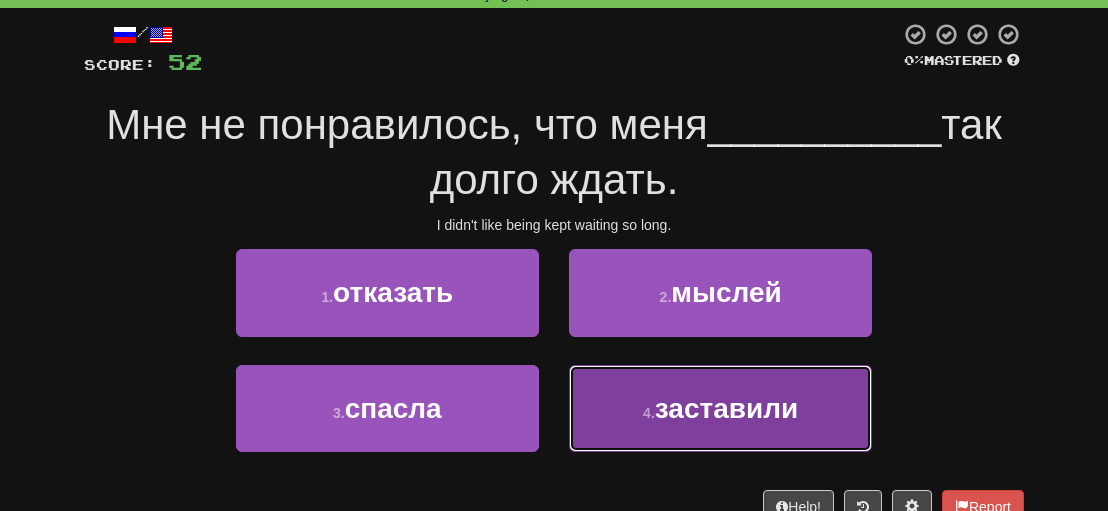 click on "заставили" at bounding box center (726, 408) 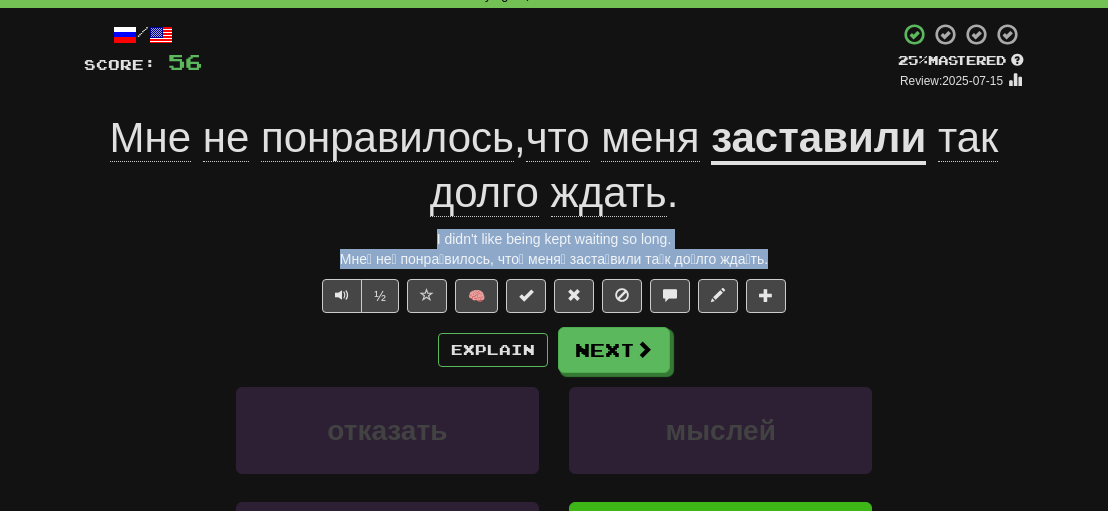 drag, startPoint x: 763, startPoint y: 263, endPoint x: 405, endPoint y: 232, distance: 359.33966 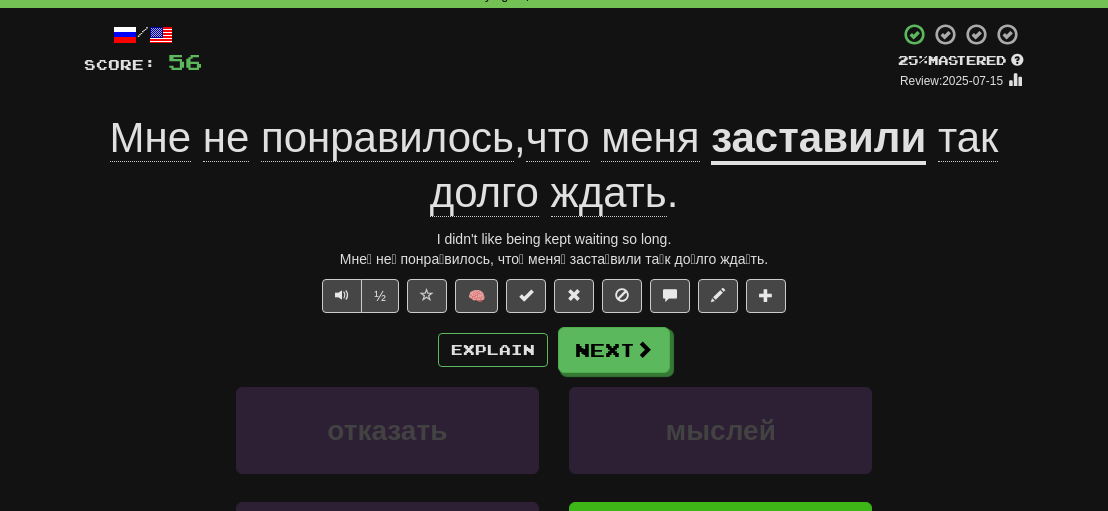 click on "Explain Next" at bounding box center (554, 350) 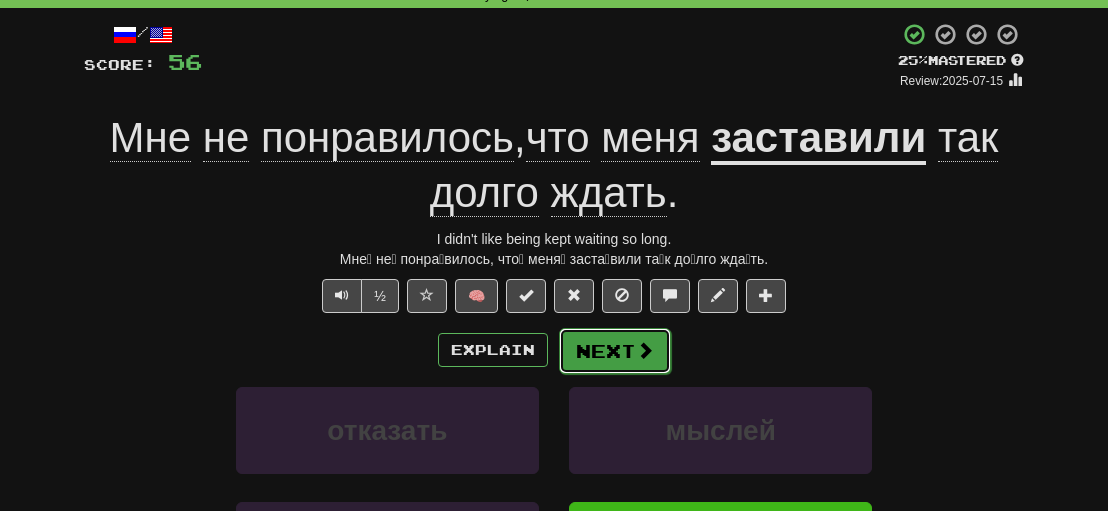 click on "Next" at bounding box center [615, 351] 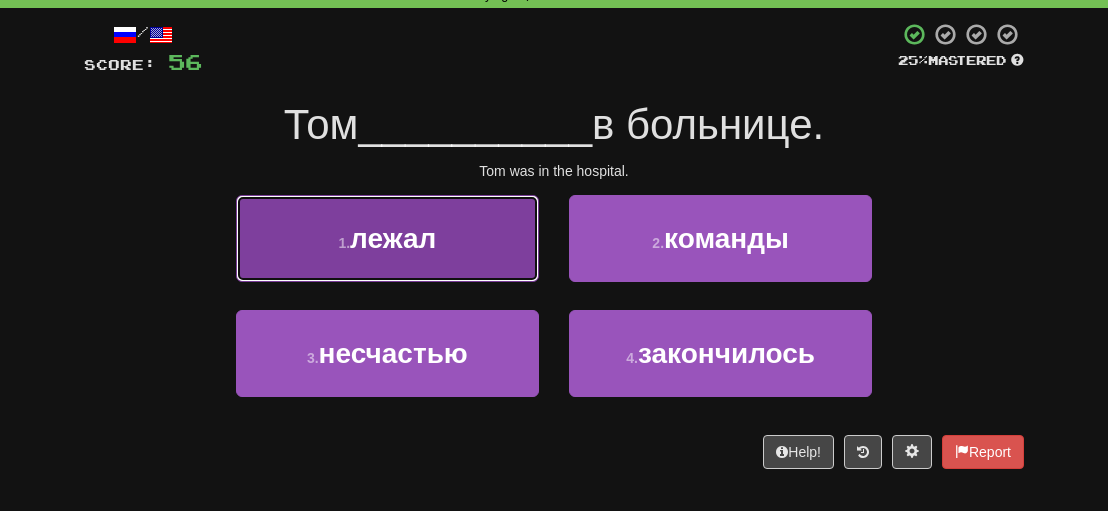 click on "лежал" at bounding box center (393, 238) 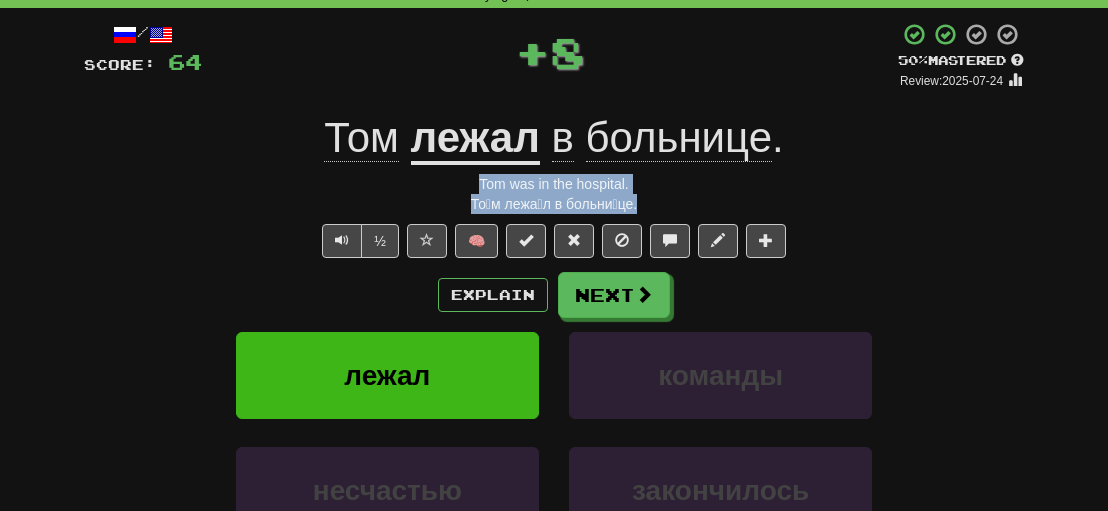 drag, startPoint x: 676, startPoint y: 197, endPoint x: 462, endPoint y: 185, distance: 214.33618 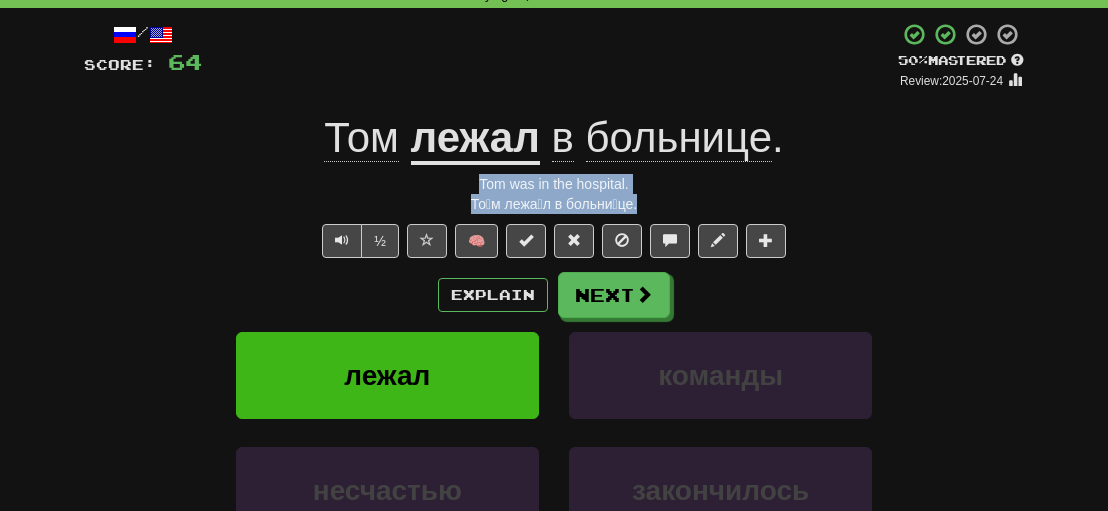 click on "Explain Next" at bounding box center [554, 295] 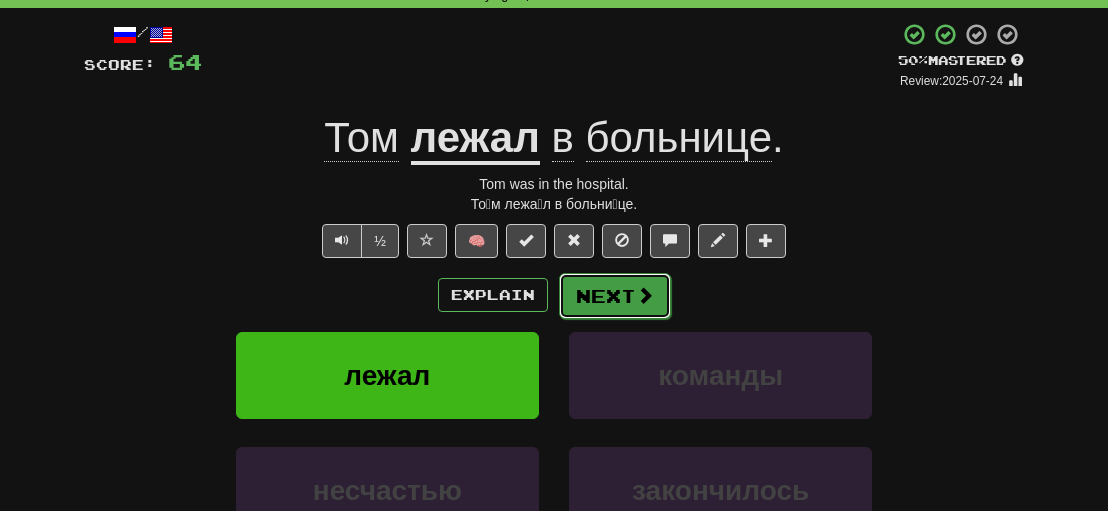 click on "Next" at bounding box center [615, 296] 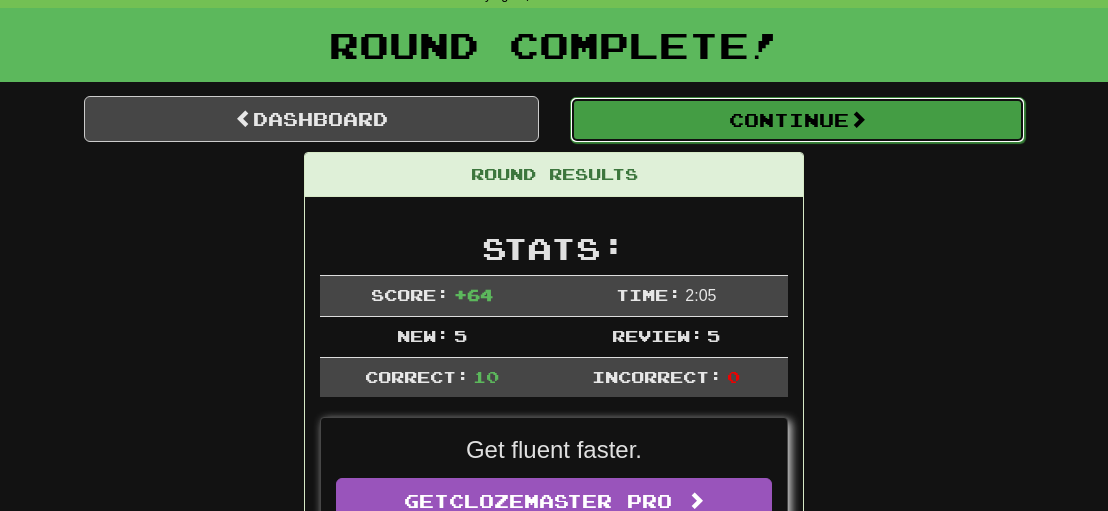 click on "Continue" at bounding box center (797, 120) 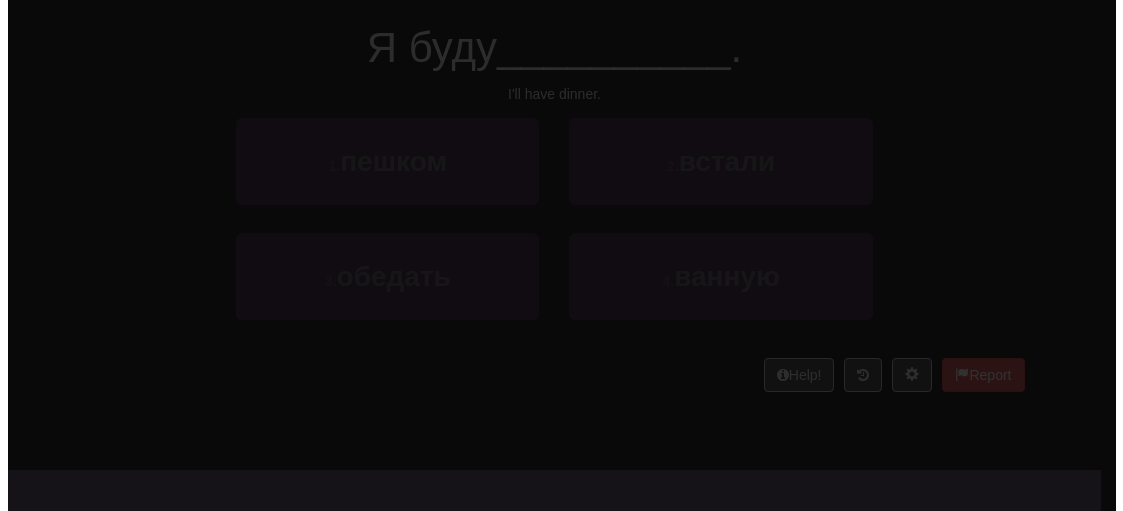 scroll, scrollTop: 100, scrollLeft: 0, axis: vertical 